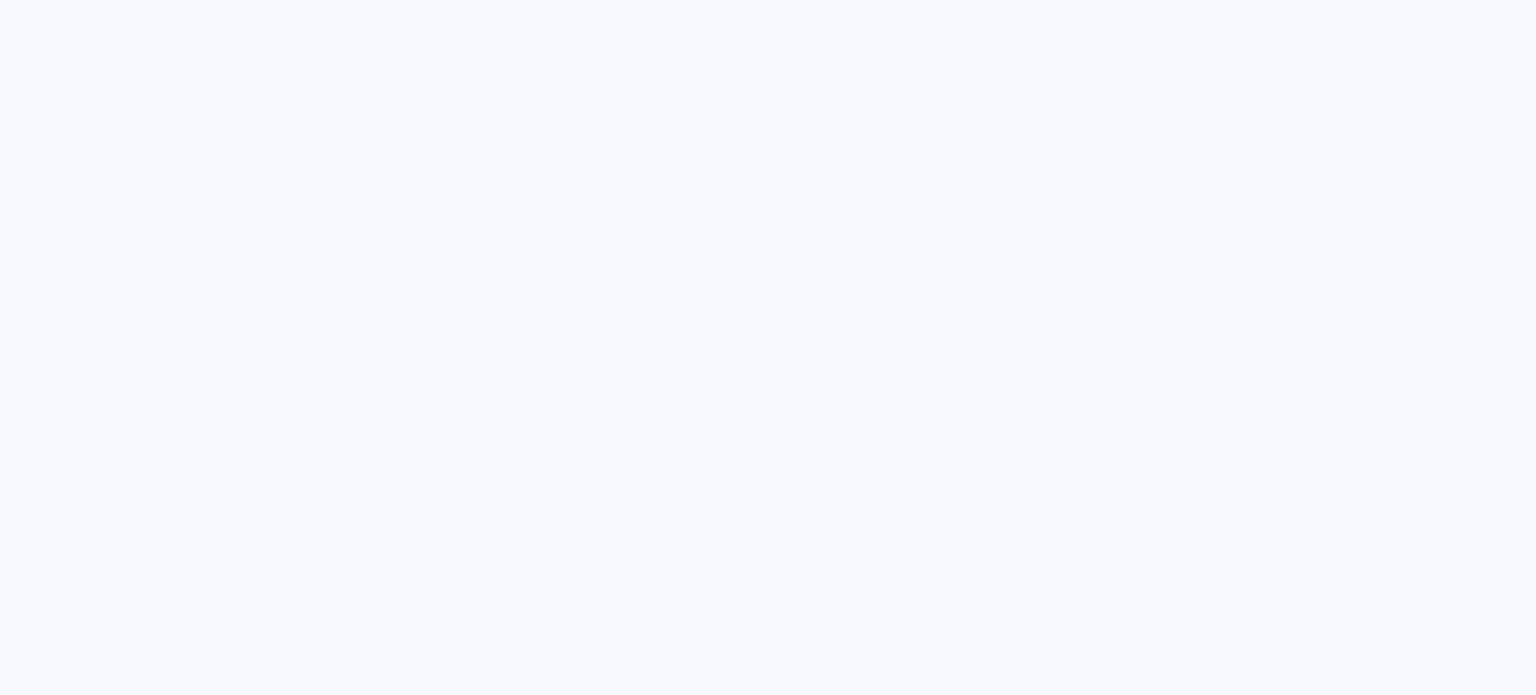 scroll, scrollTop: 0, scrollLeft: 0, axis: both 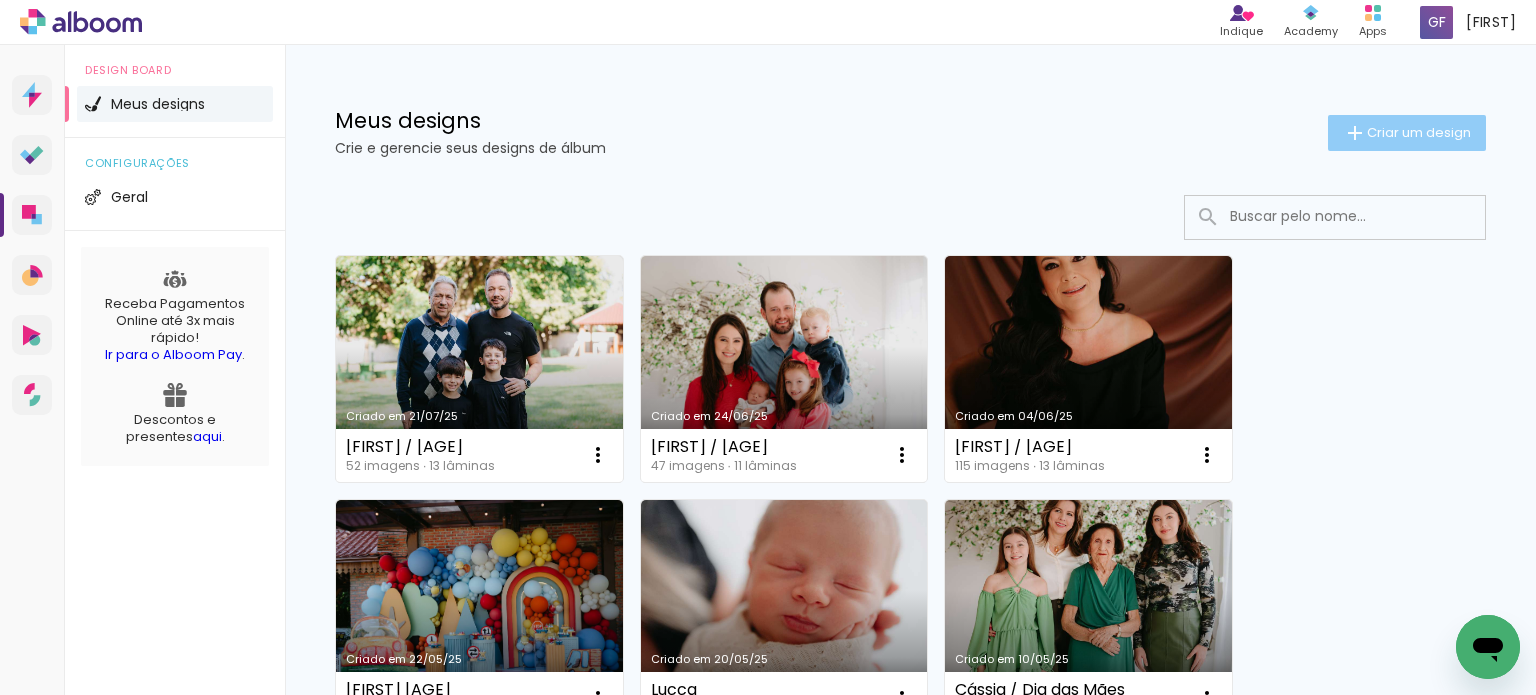 click on "Criar um design" 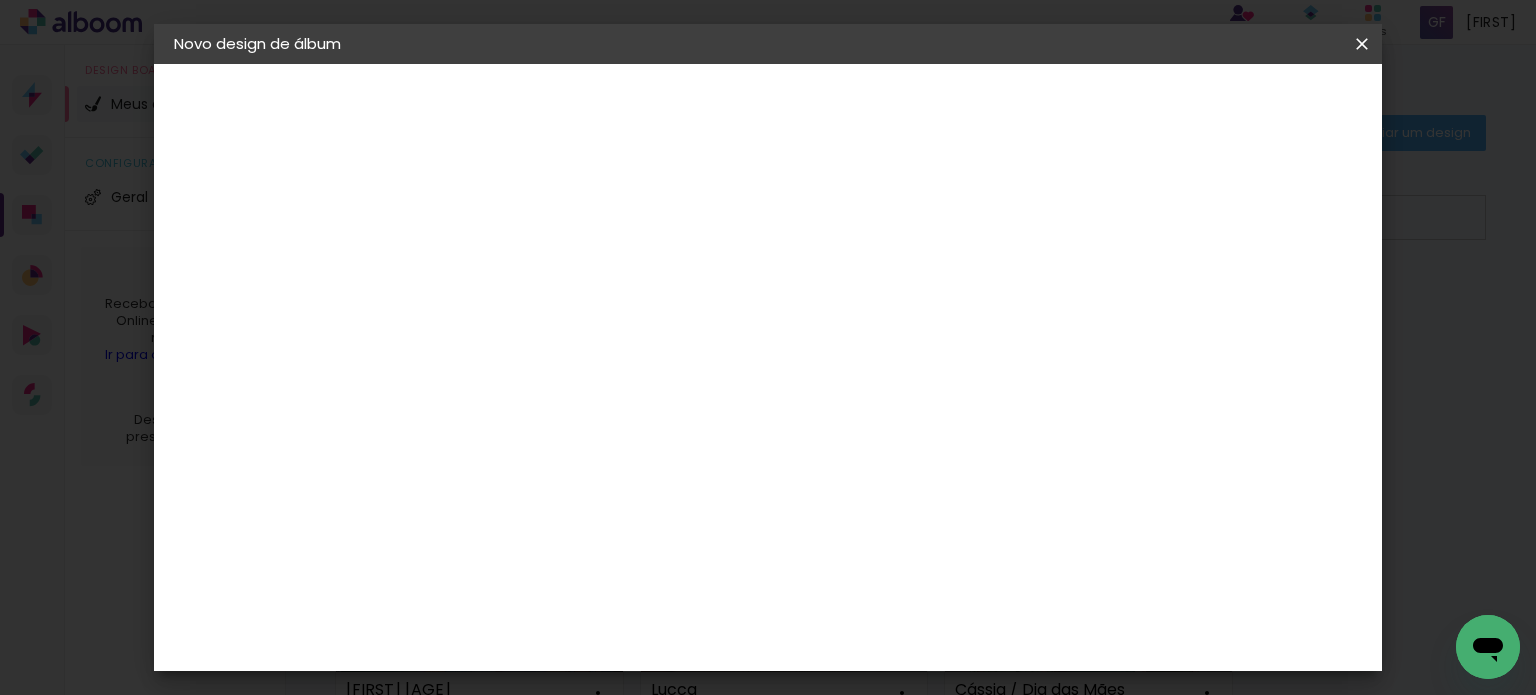 click at bounding box center (501, 268) 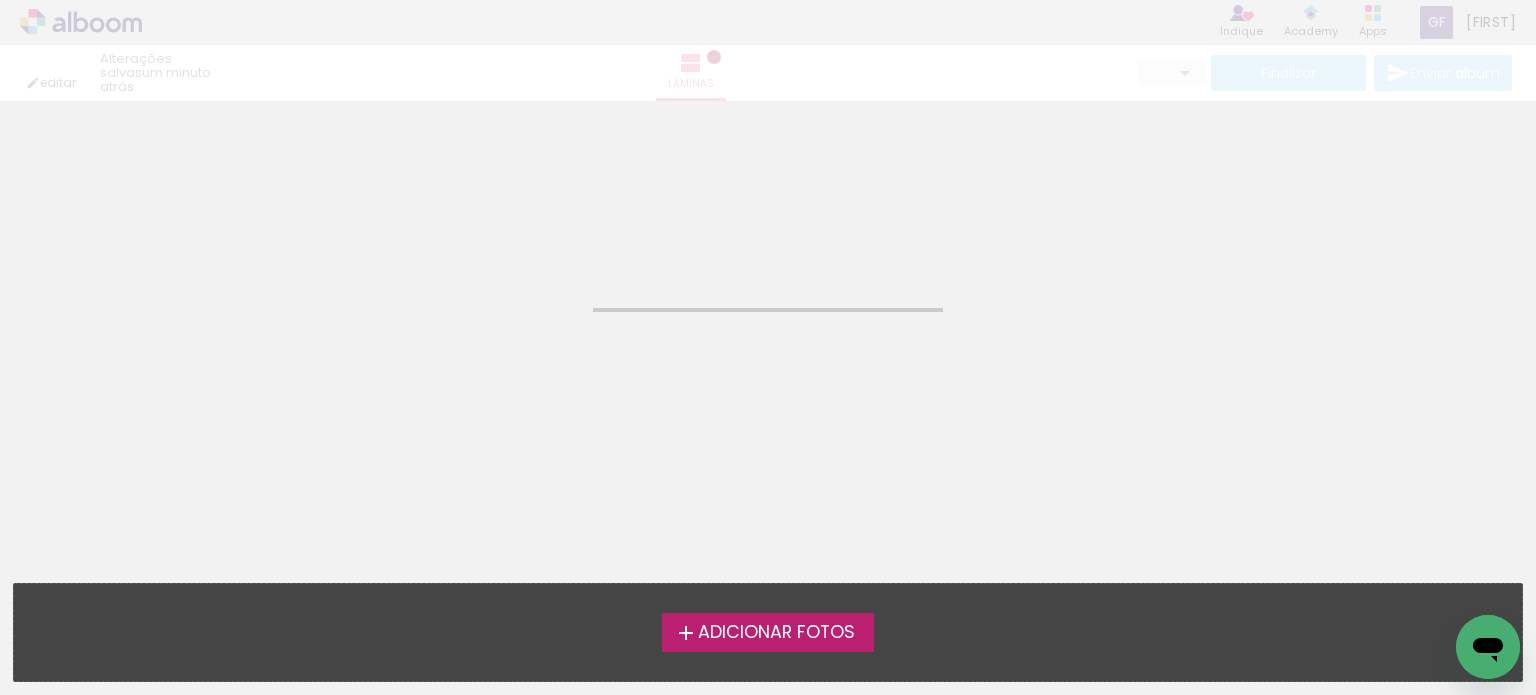 click on "Adicionar Fotos" at bounding box center [776, 633] 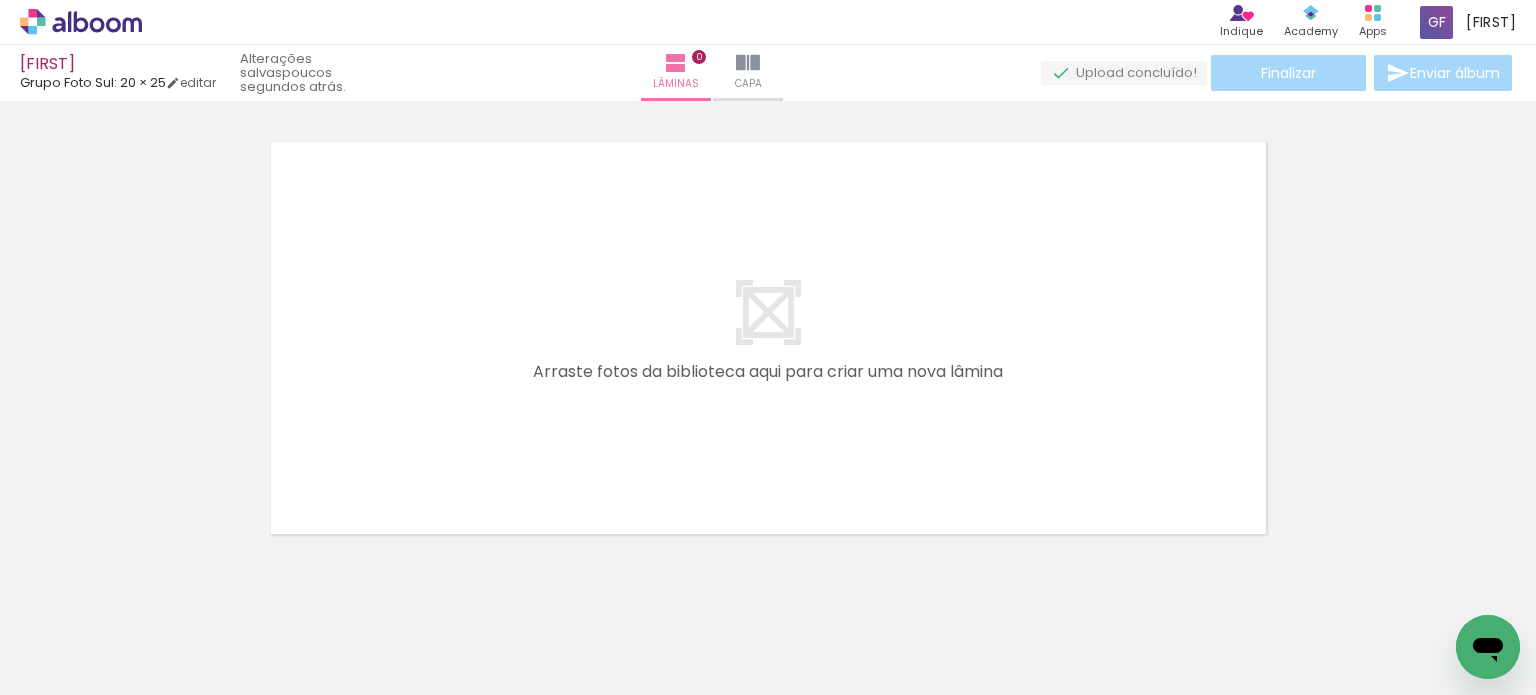 scroll, scrollTop: 25, scrollLeft: 0, axis: vertical 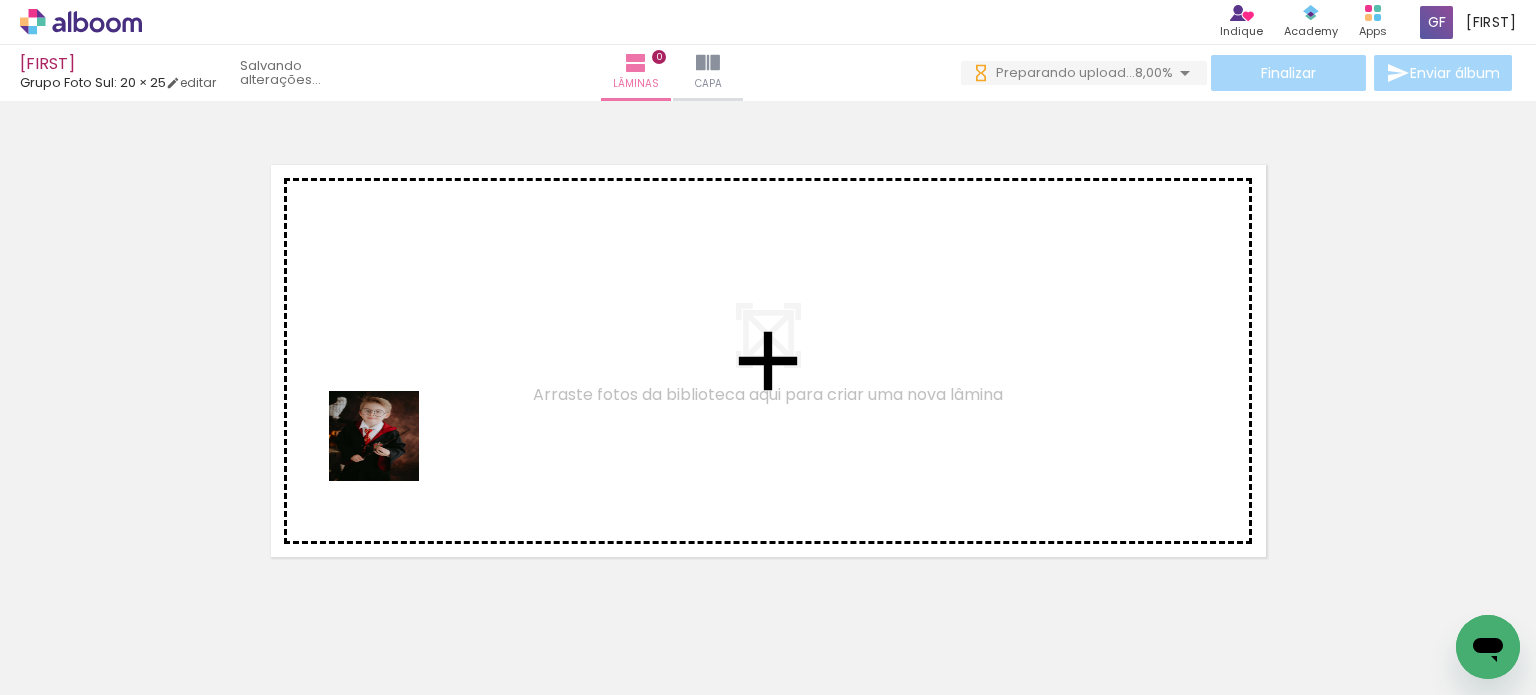 drag, startPoint x: 216, startPoint y: 625, endPoint x: 404, endPoint y: 432, distance: 269.43088 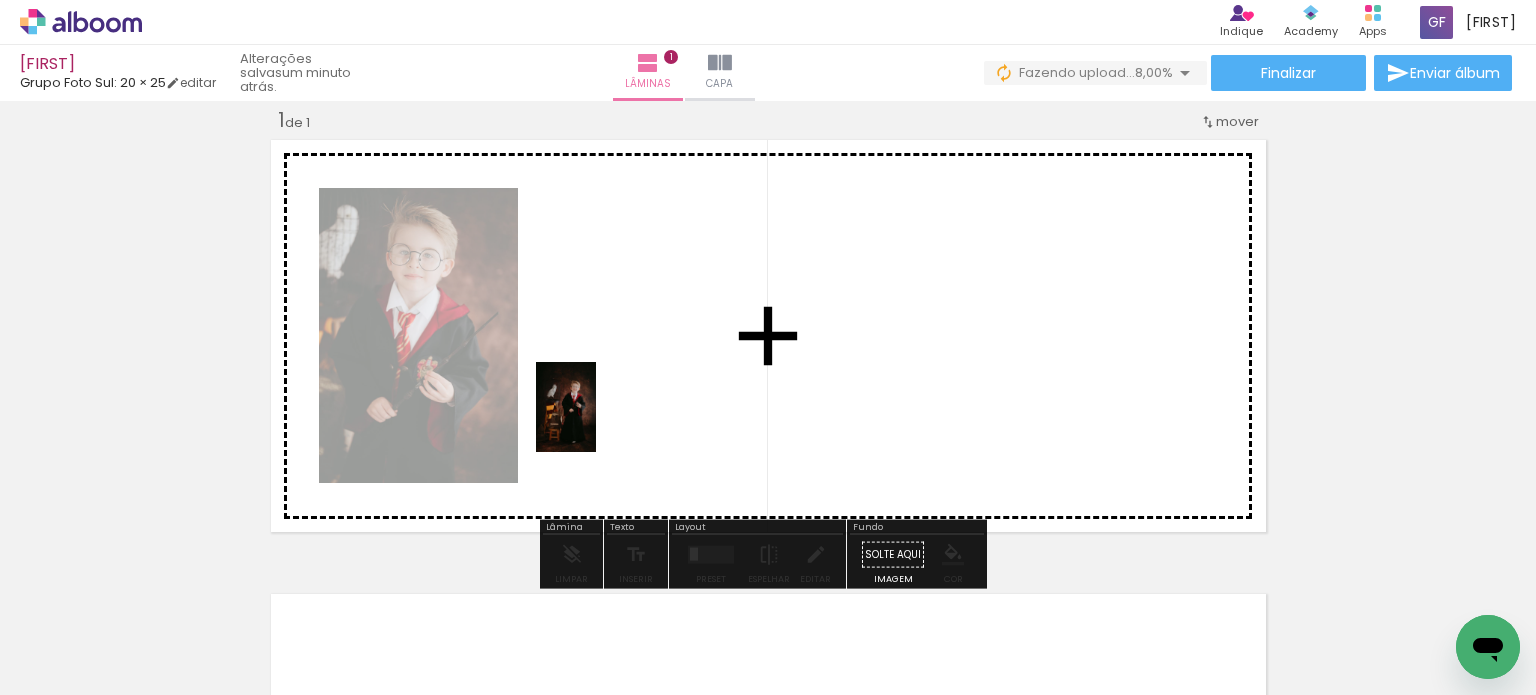 drag, startPoint x: 324, startPoint y: 638, endPoint x: 571, endPoint y: 495, distance: 285.40848 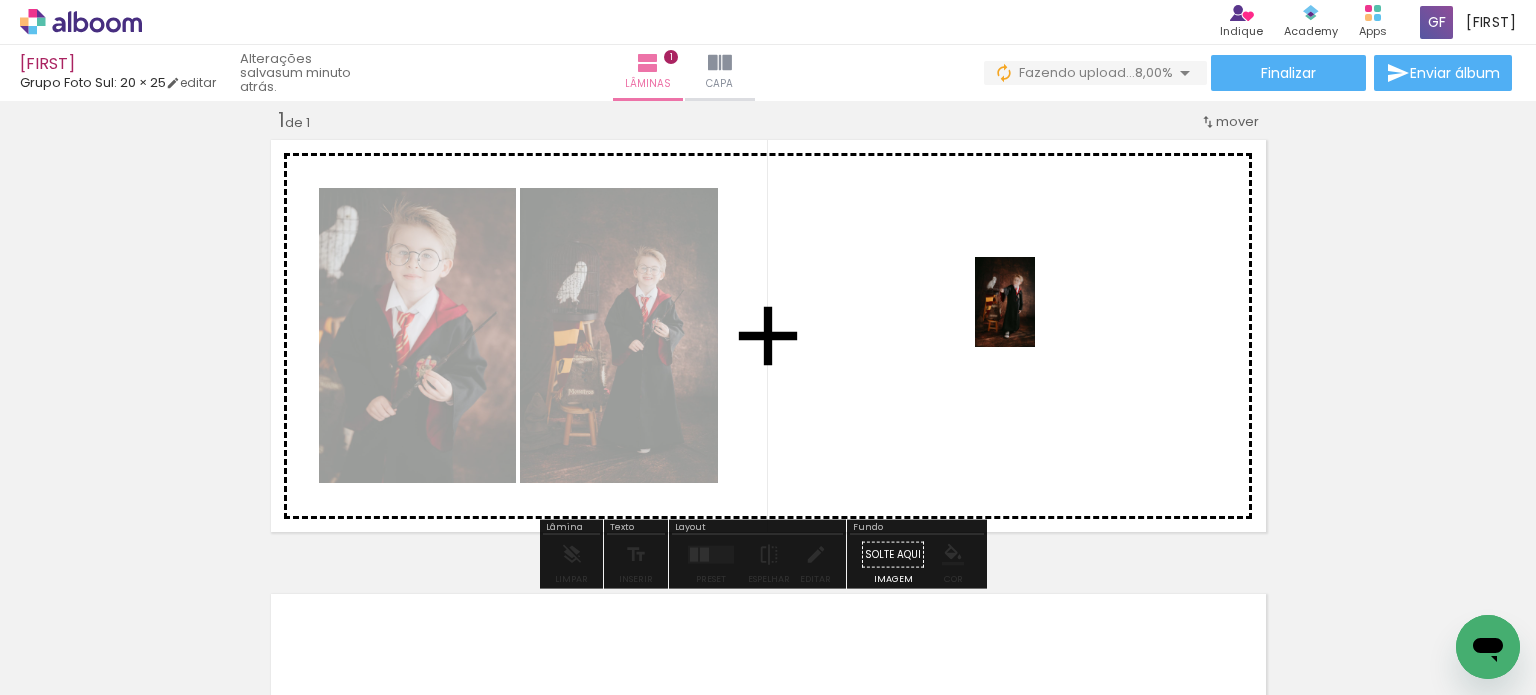drag, startPoint x: 468, startPoint y: 646, endPoint x: 1035, endPoint y: 317, distance: 655.53796 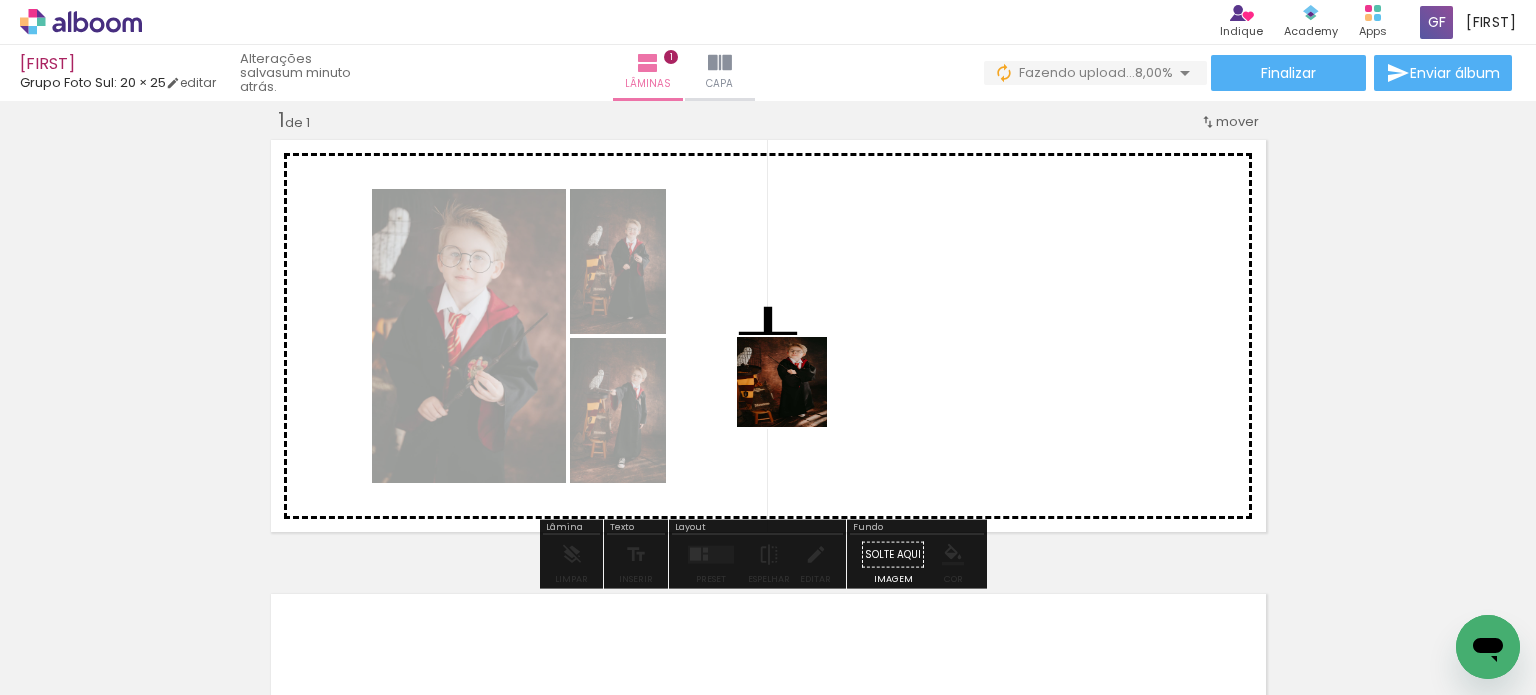 drag, startPoint x: 560, startPoint y: 649, endPoint x: 816, endPoint y: 378, distance: 372.7962 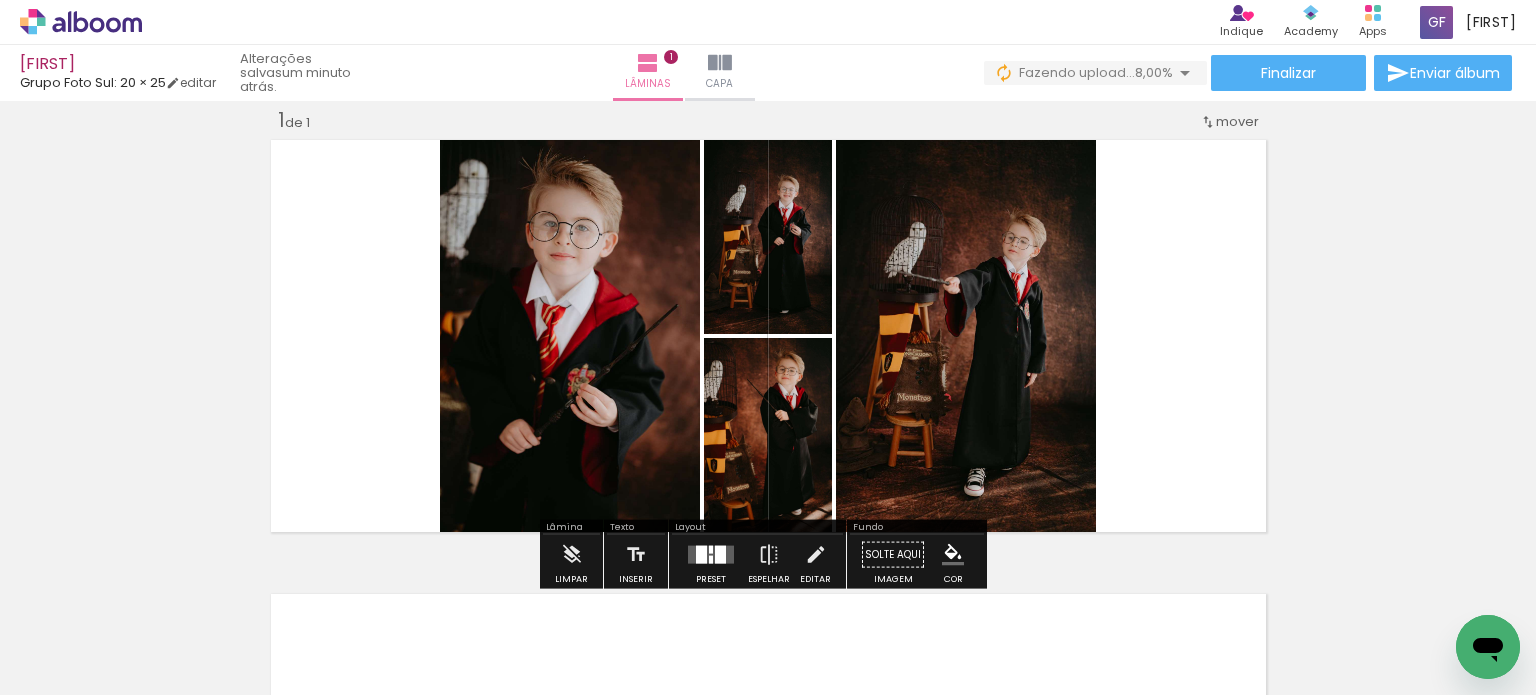 click at bounding box center (711, 560) 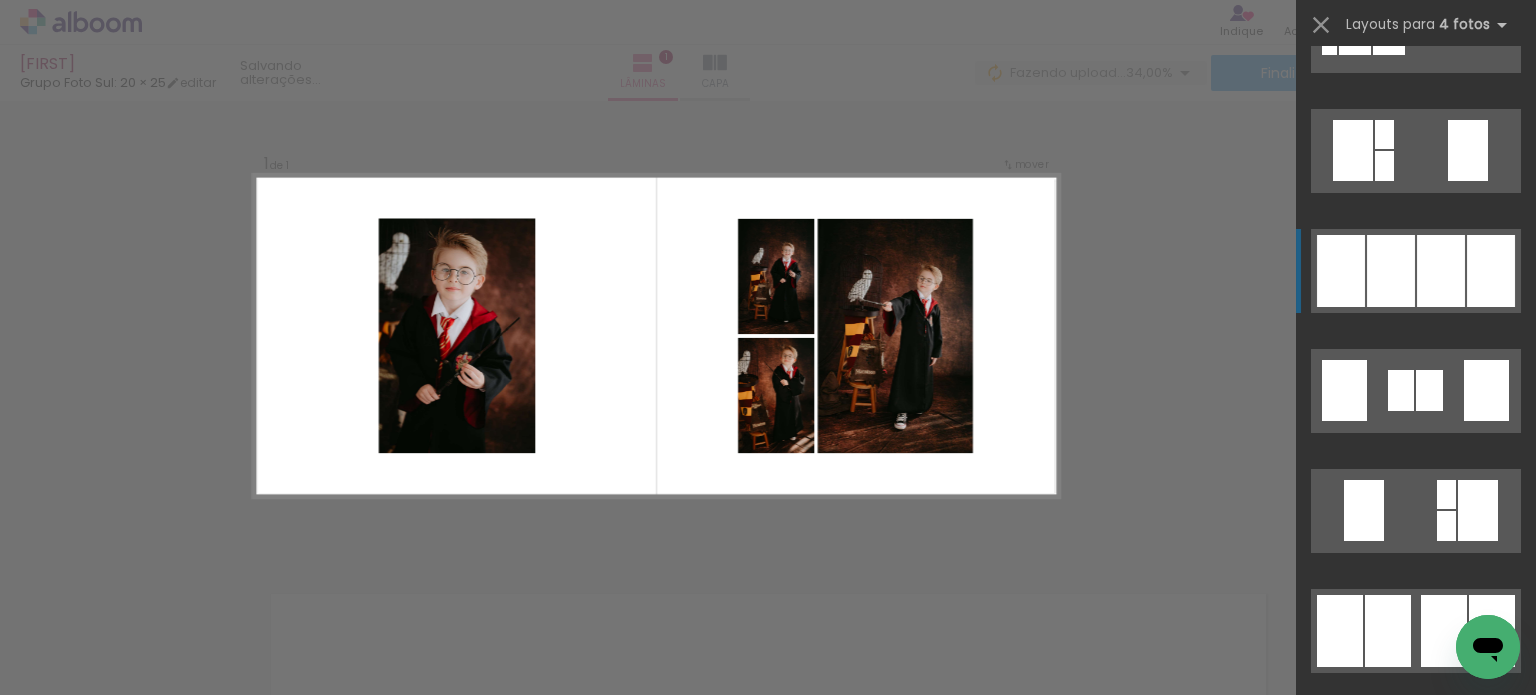 scroll, scrollTop: 800, scrollLeft: 0, axis: vertical 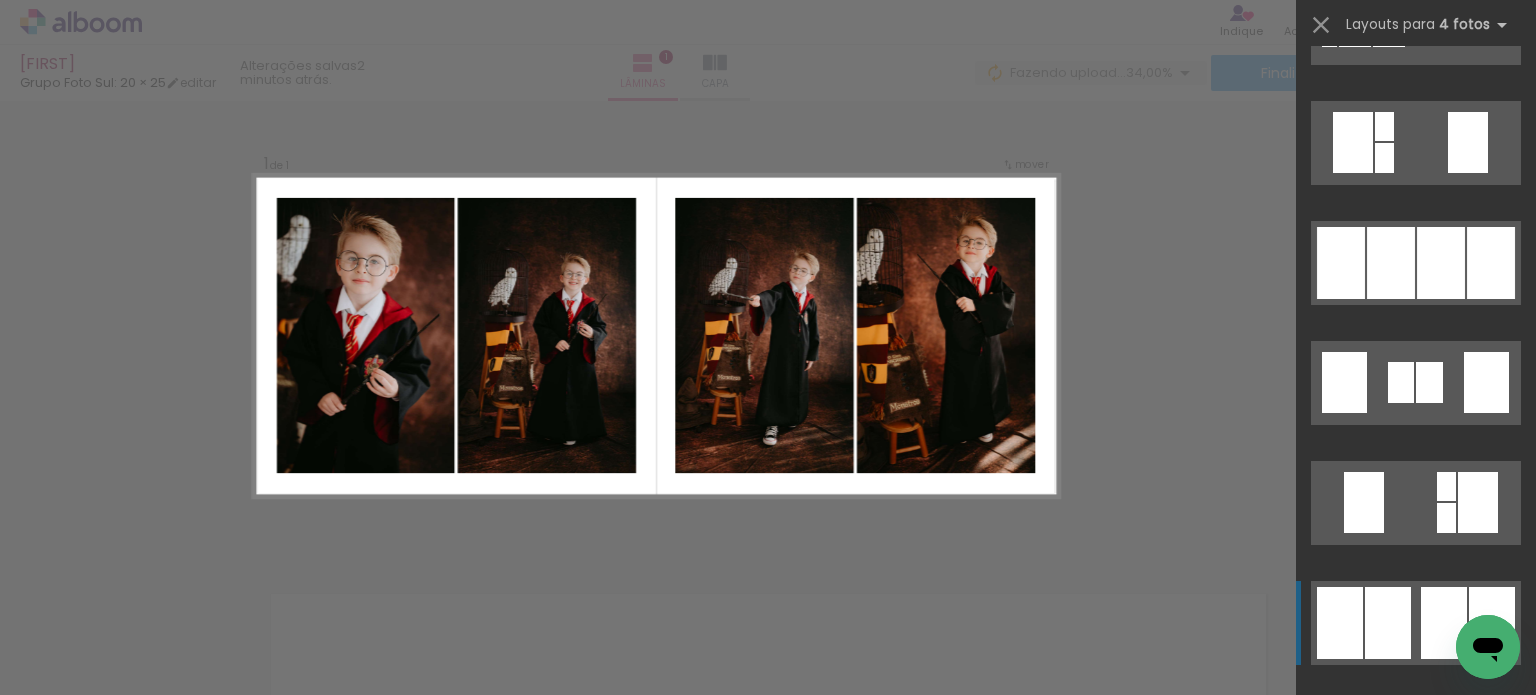 click at bounding box center (1416, -10719) 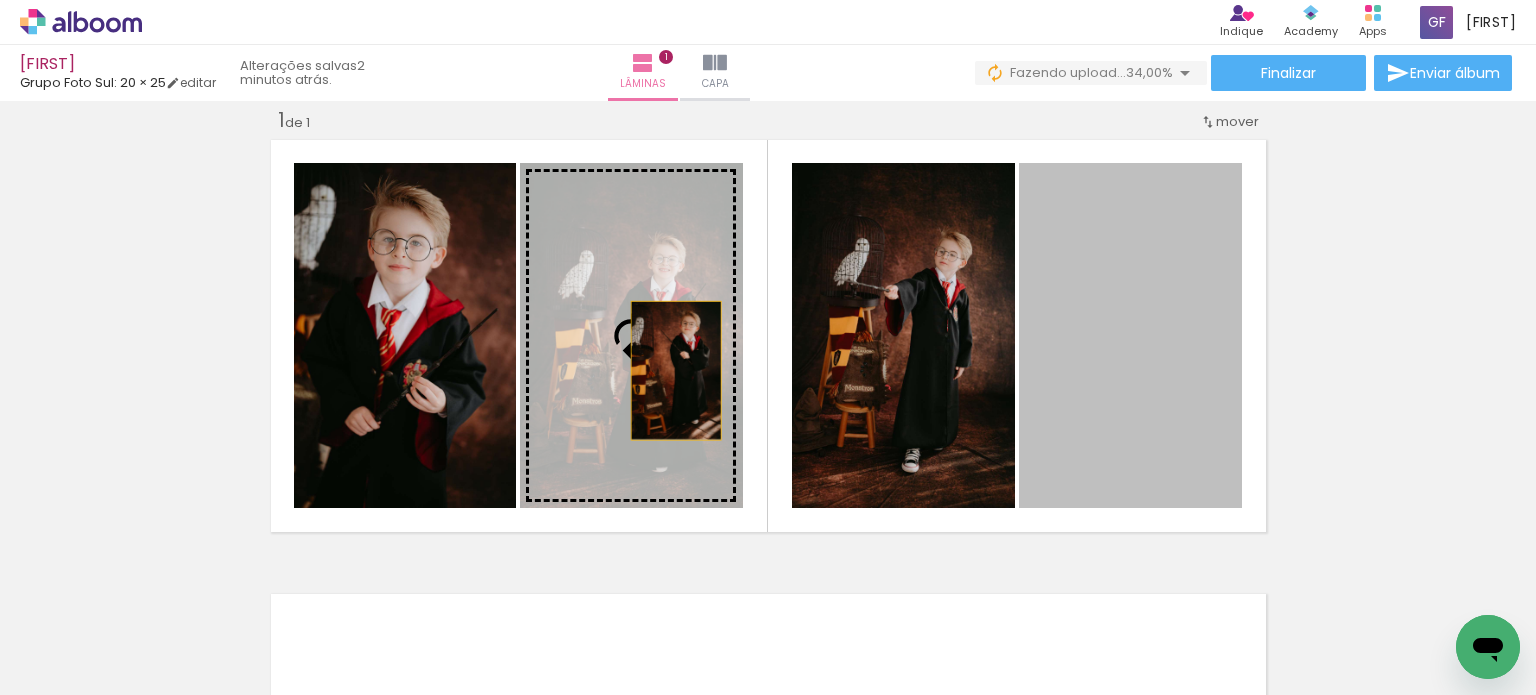 drag, startPoint x: 1181, startPoint y: 323, endPoint x: 663, endPoint y: 370, distance: 520.12787 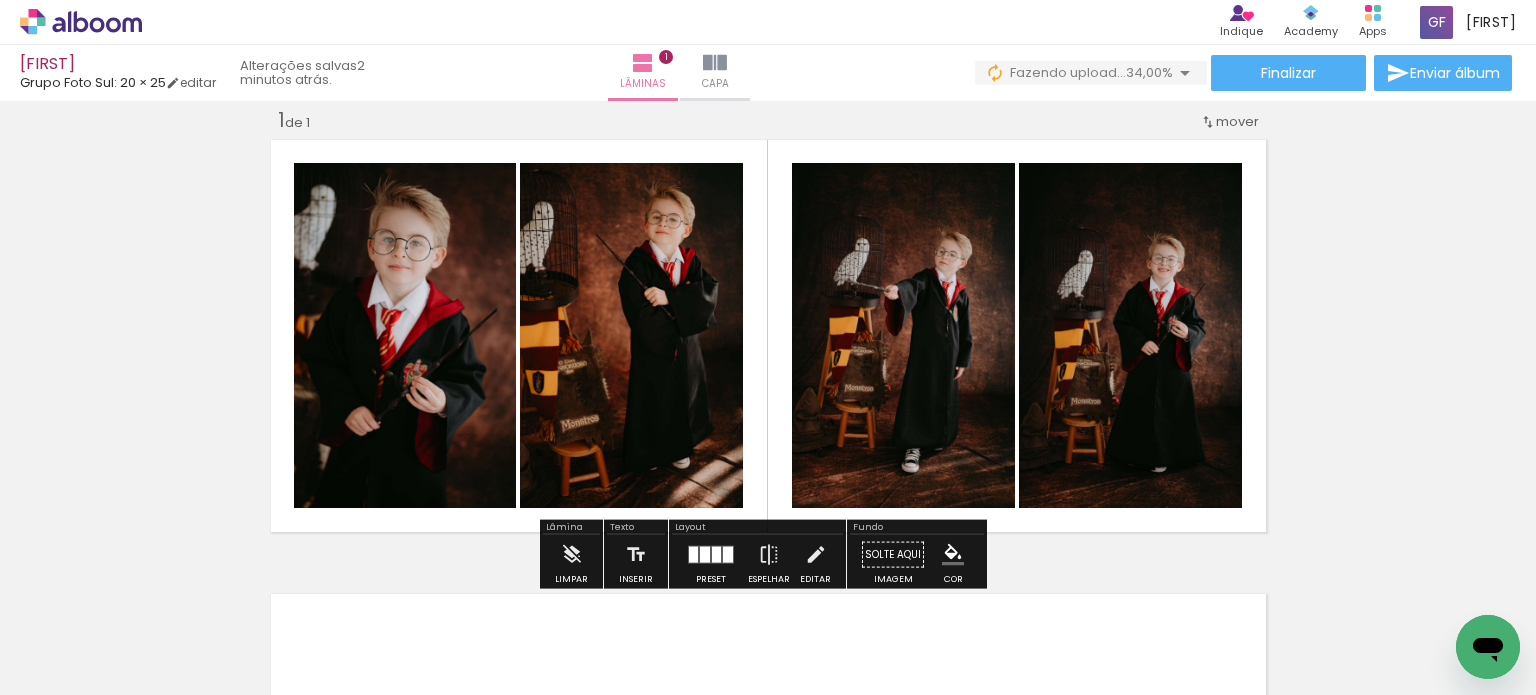 click 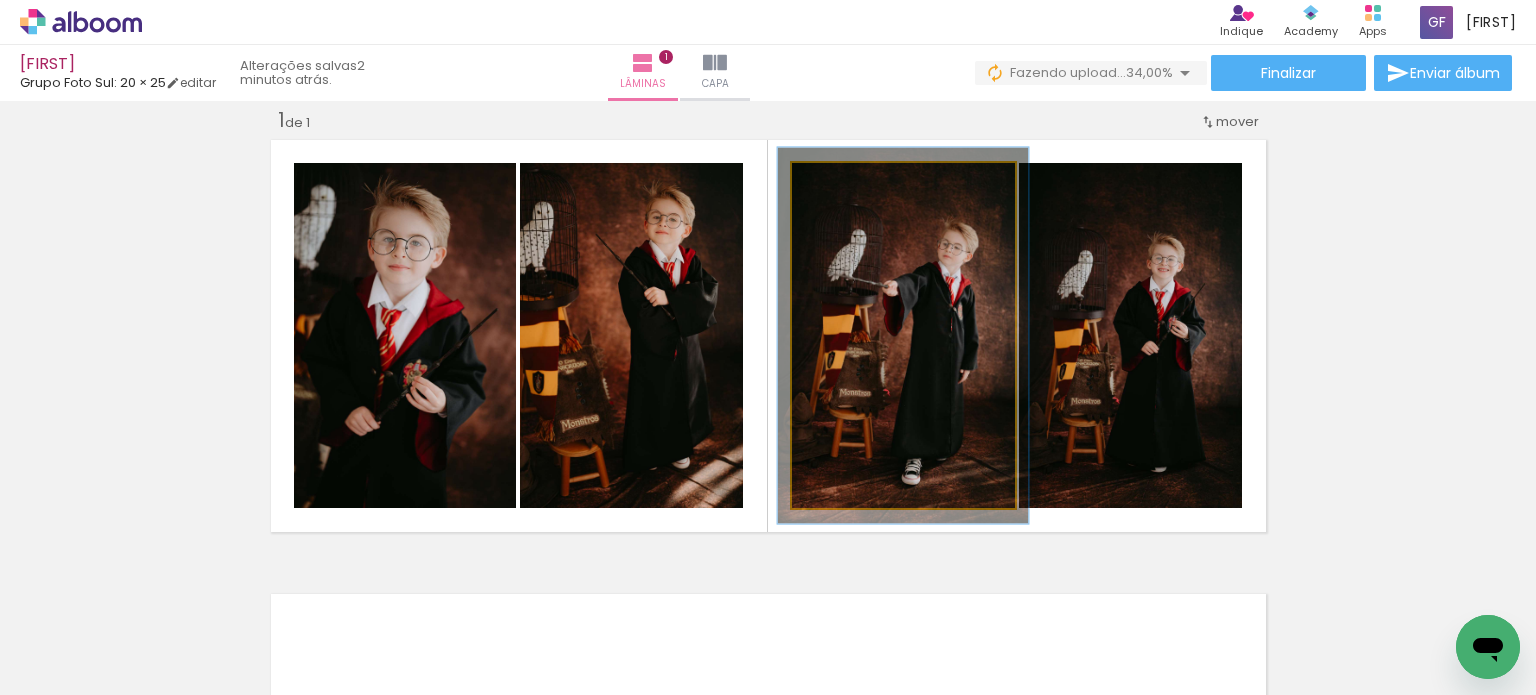 type on "109" 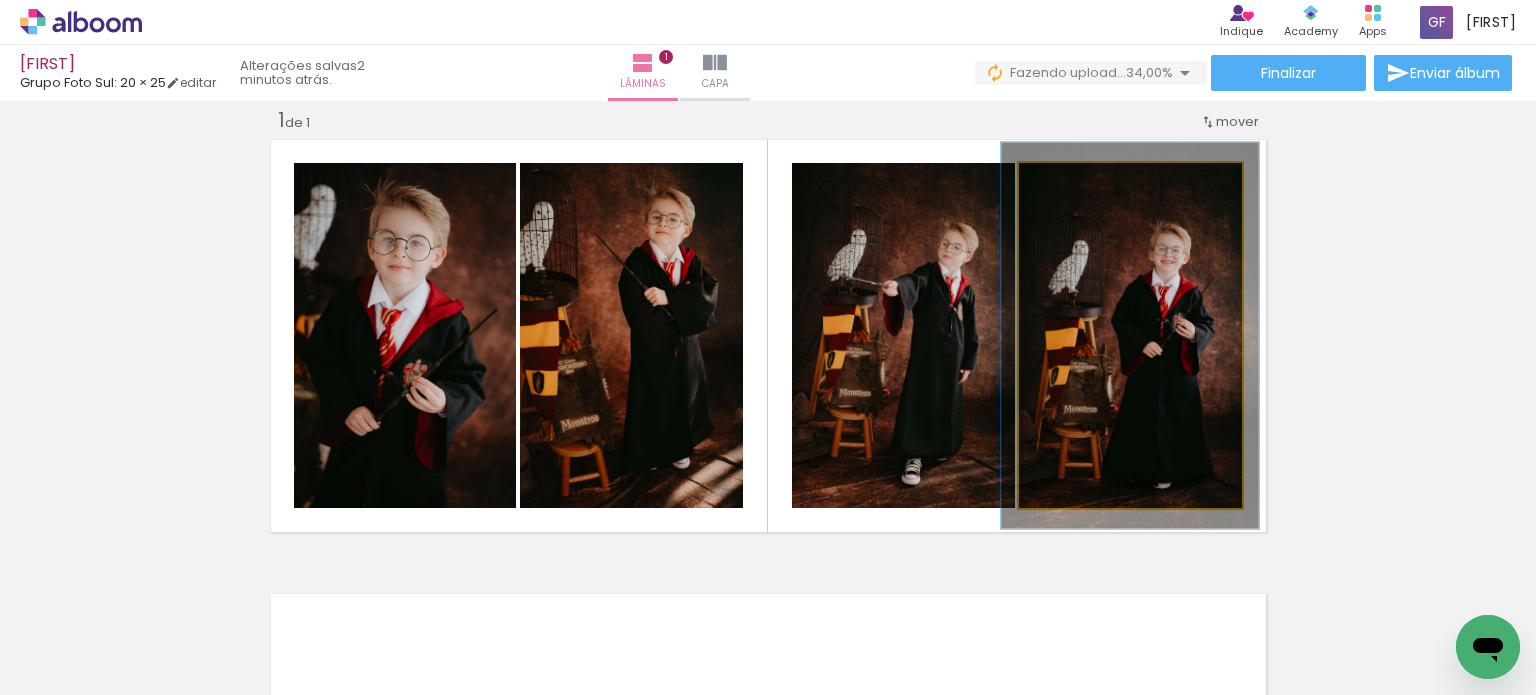 type on "112" 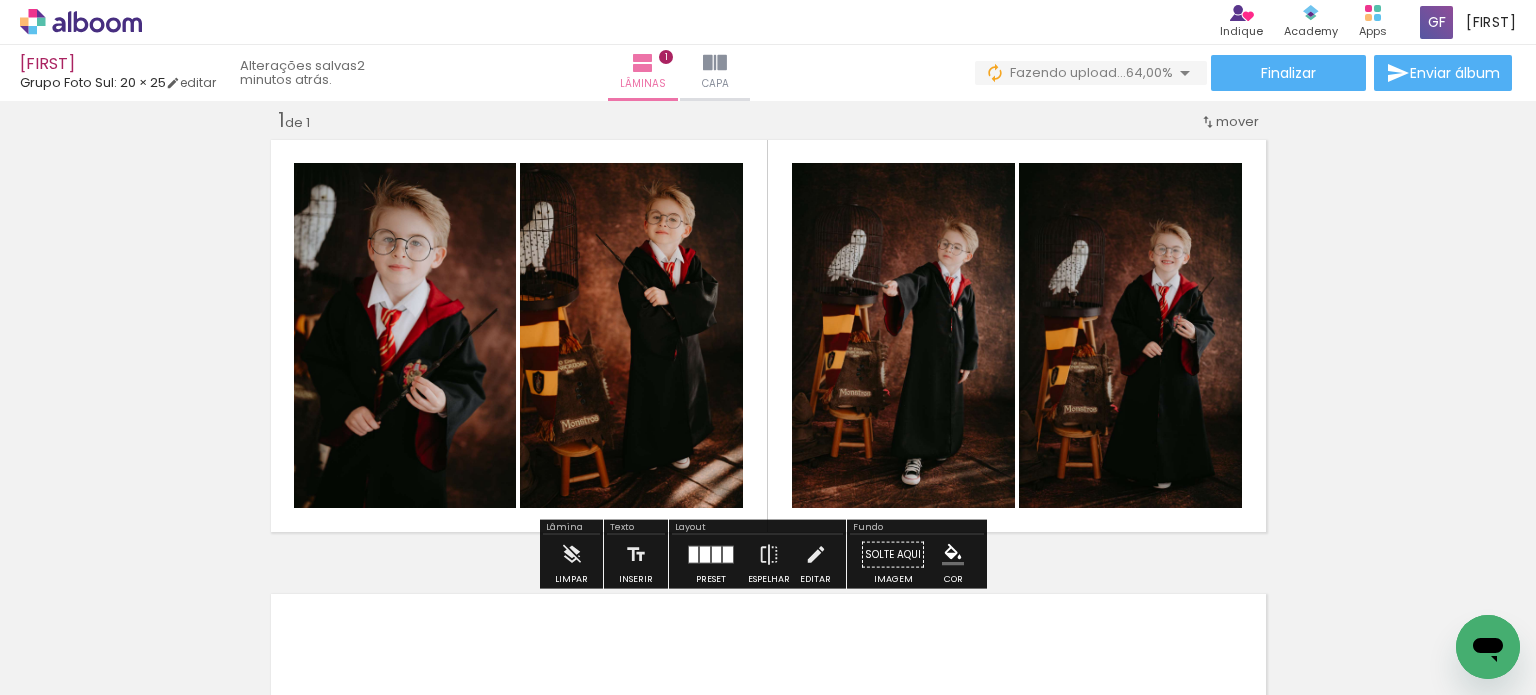 click on "Inserir lâmina 1  de 1" at bounding box center [768, 537] 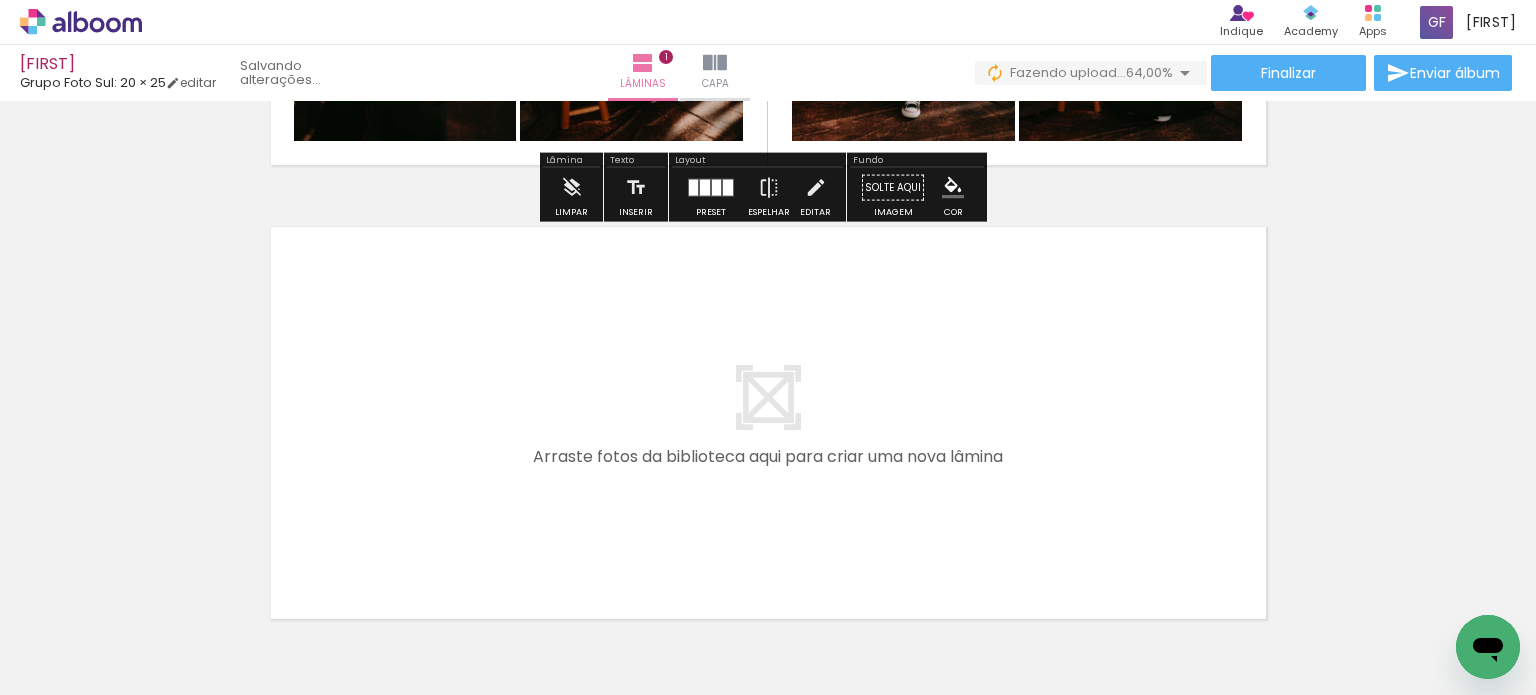scroll, scrollTop: 425, scrollLeft: 0, axis: vertical 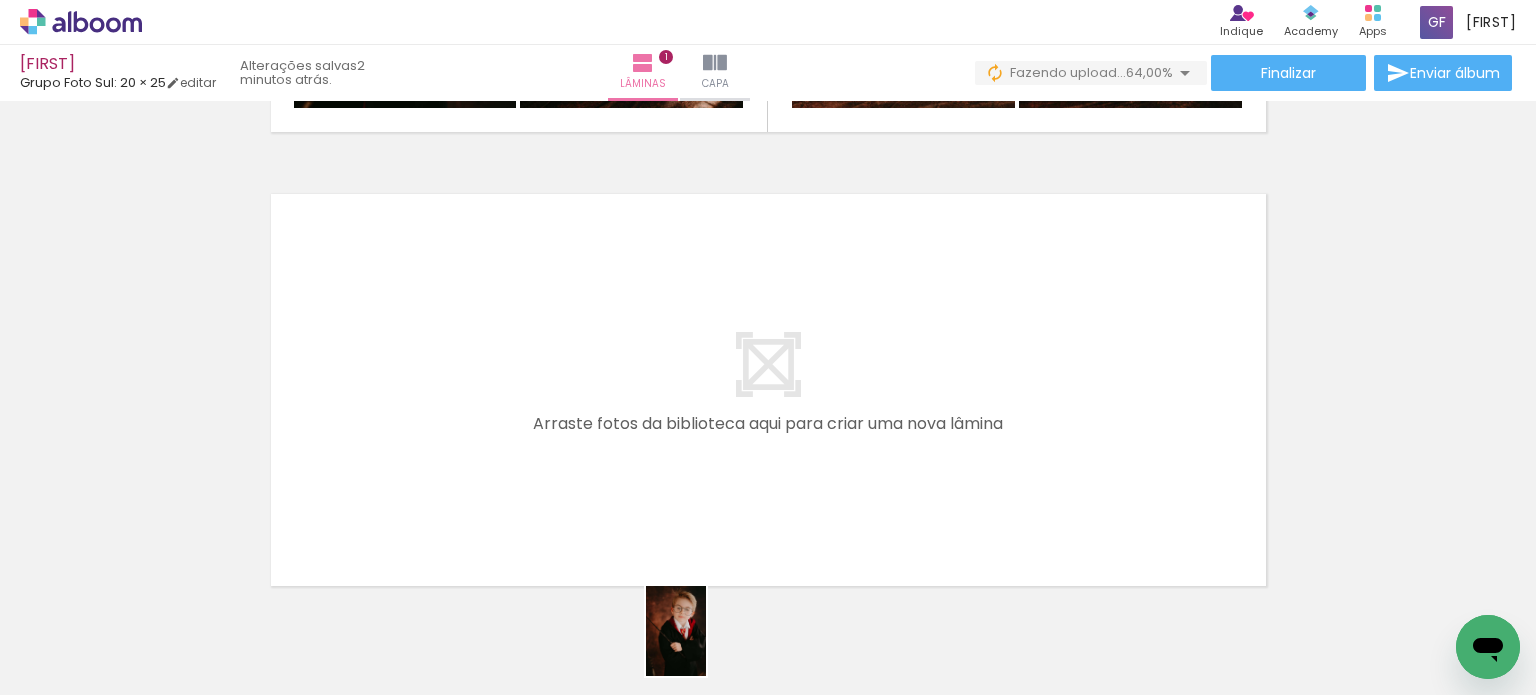 drag, startPoint x: 674, startPoint y: 622, endPoint x: 706, endPoint y: 646, distance: 40 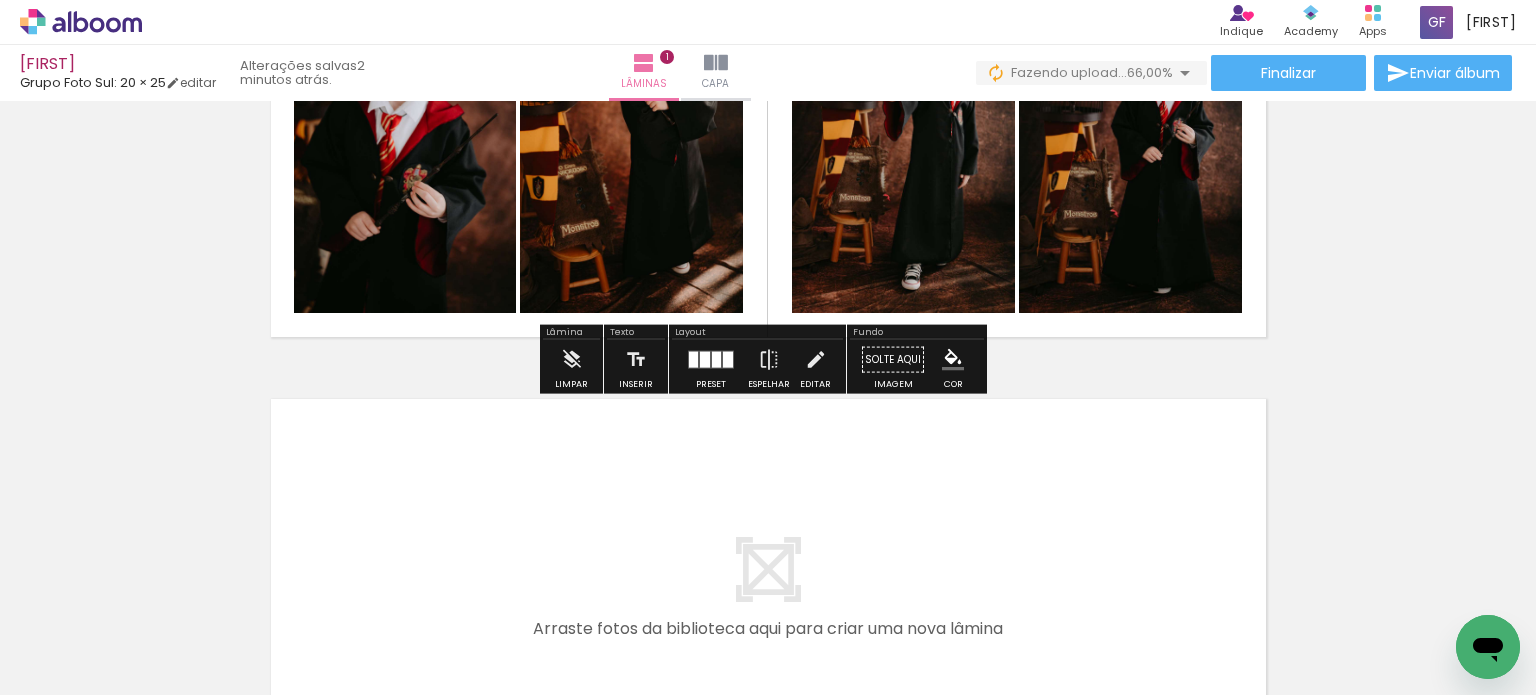 scroll, scrollTop: 325, scrollLeft: 0, axis: vertical 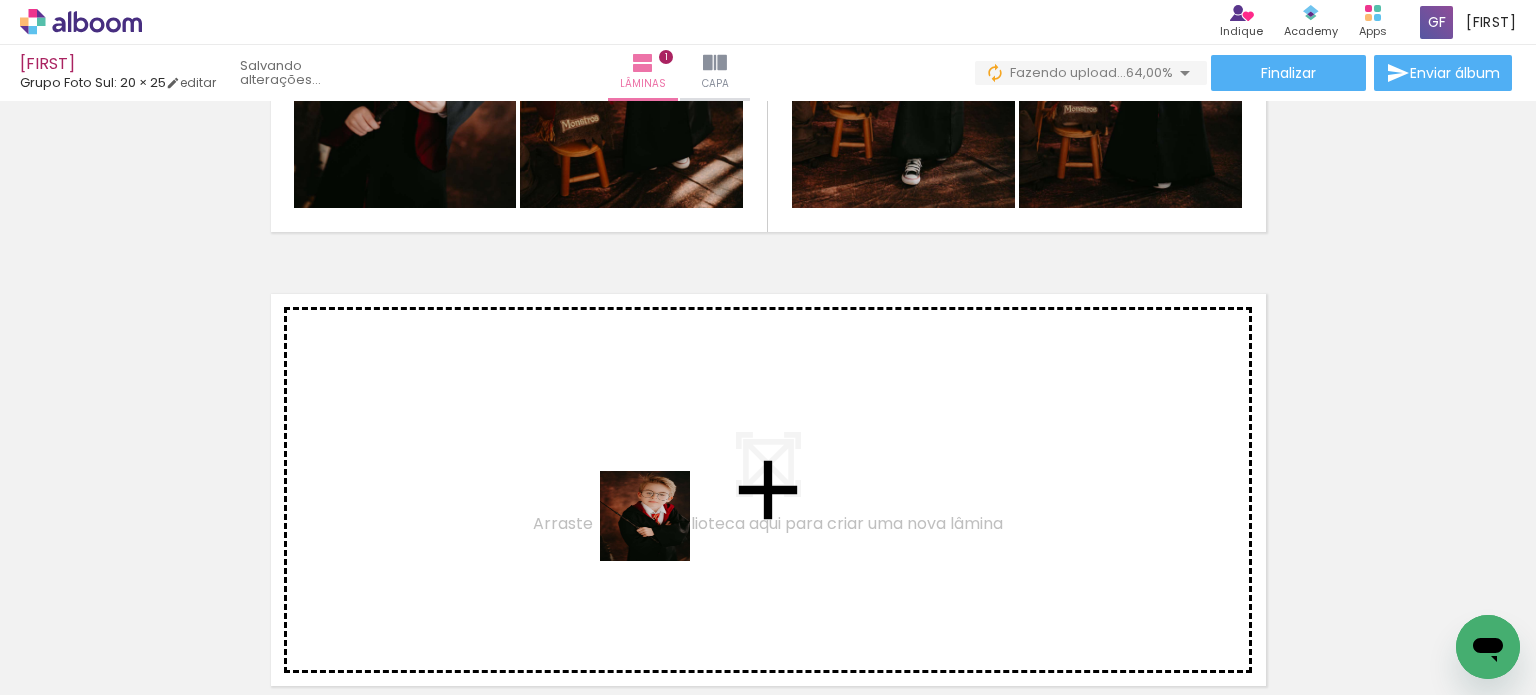 drag, startPoint x: 653, startPoint y: 631, endPoint x: 671, endPoint y: 484, distance: 148.09795 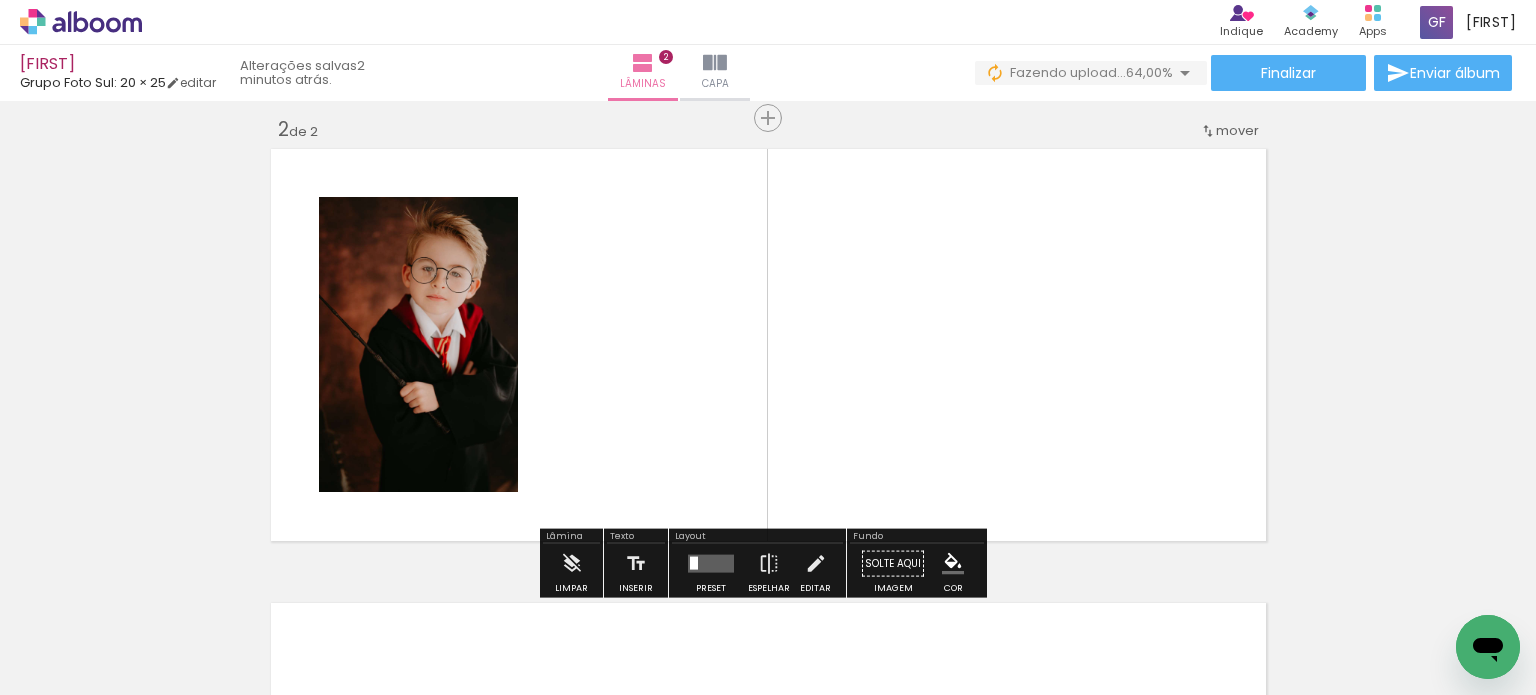 scroll, scrollTop: 479, scrollLeft: 0, axis: vertical 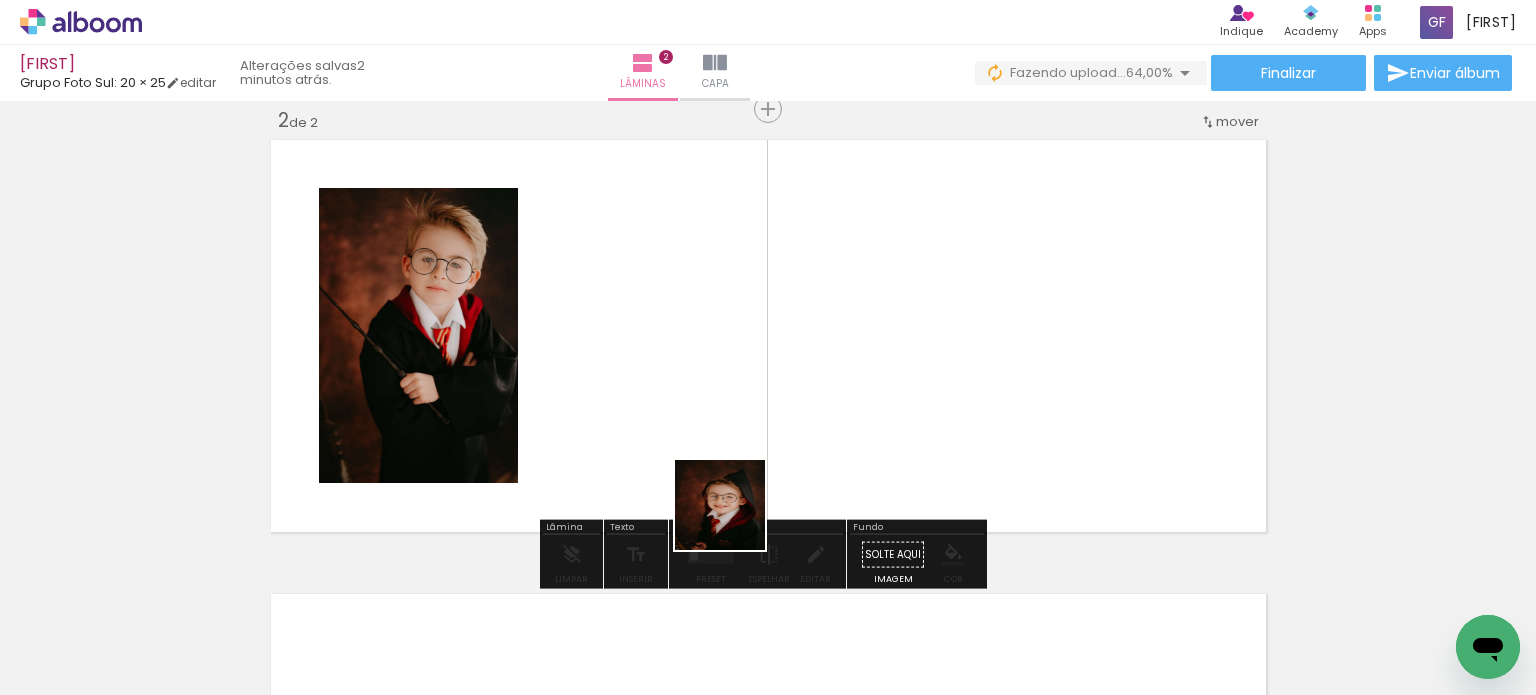 drag, startPoint x: 778, startPoint y: 650, endPoint x: 721, endPoint y: 431, distance: 226.29626 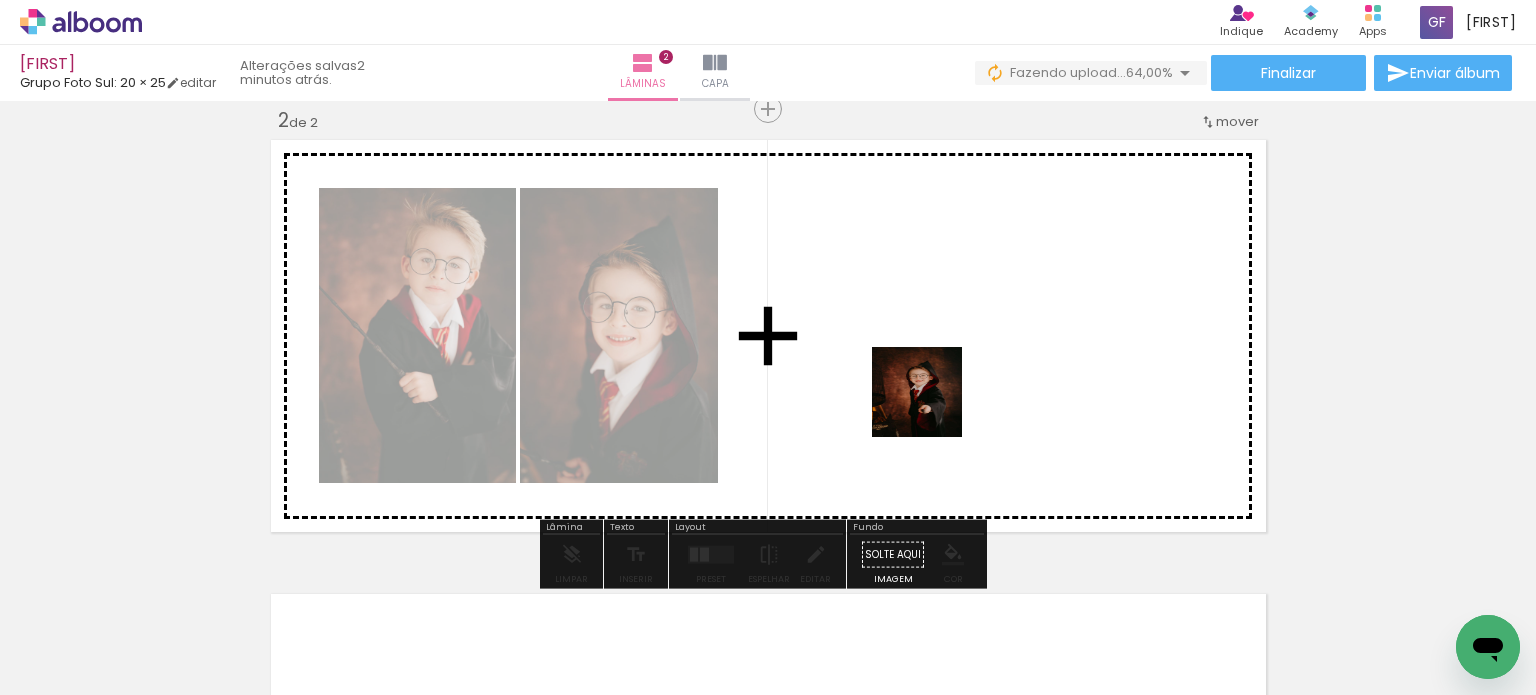 drag, startPoint x: 863, startPoint y: 624, endPoint x: 1000, endPoint y: 524, distance: 169.61427 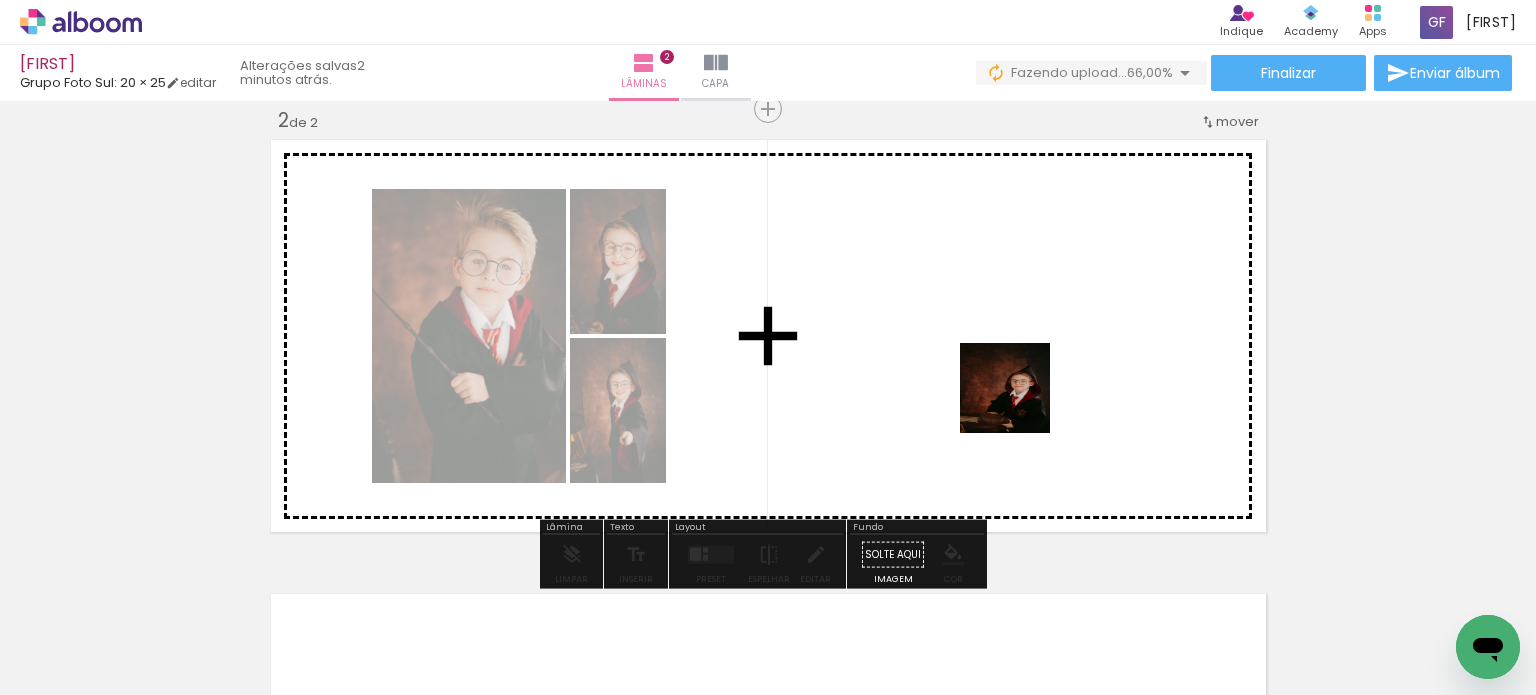 drag, startPoint x: 1013, startPoint y: 635, endPoint x: 1021, endPoint y: 399, distance: 236.13556 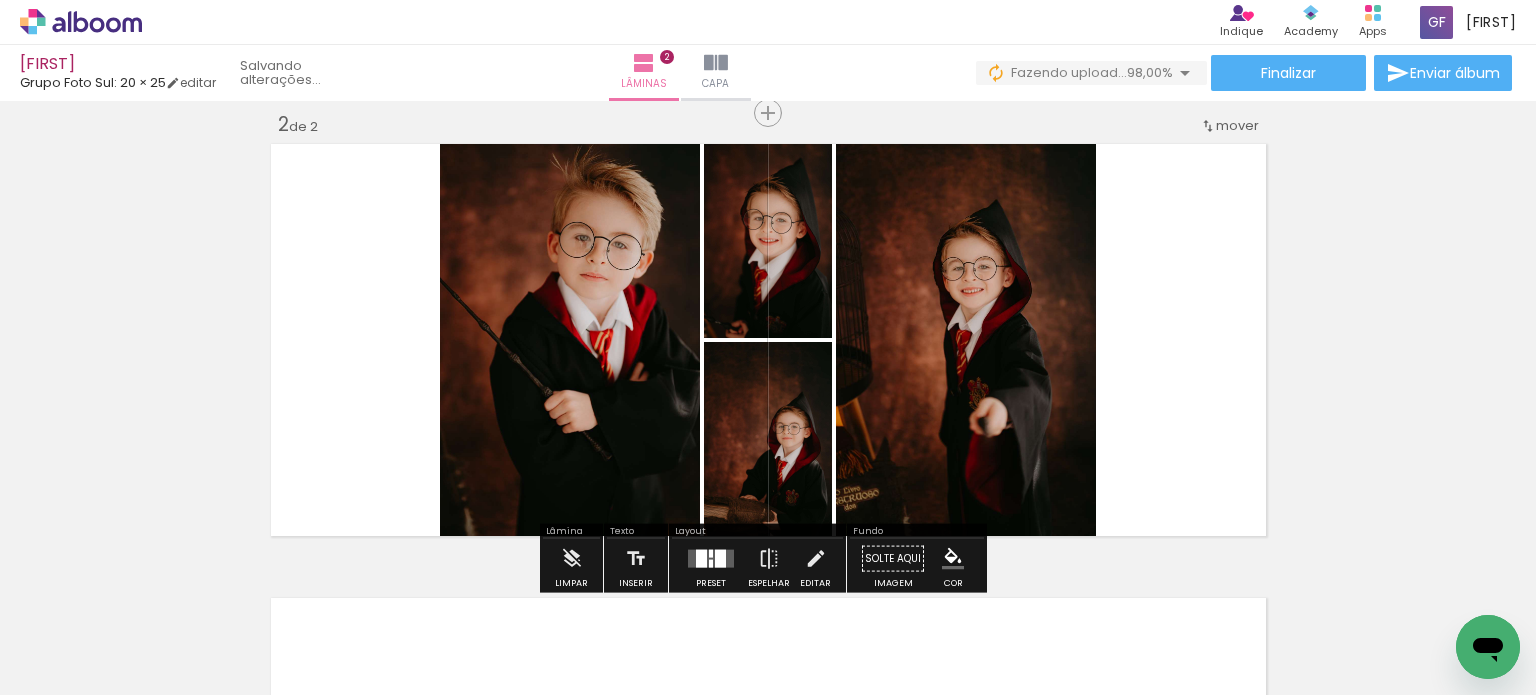 scroll, scrollTop: 479, scrollLeft: 0, axis: vertical 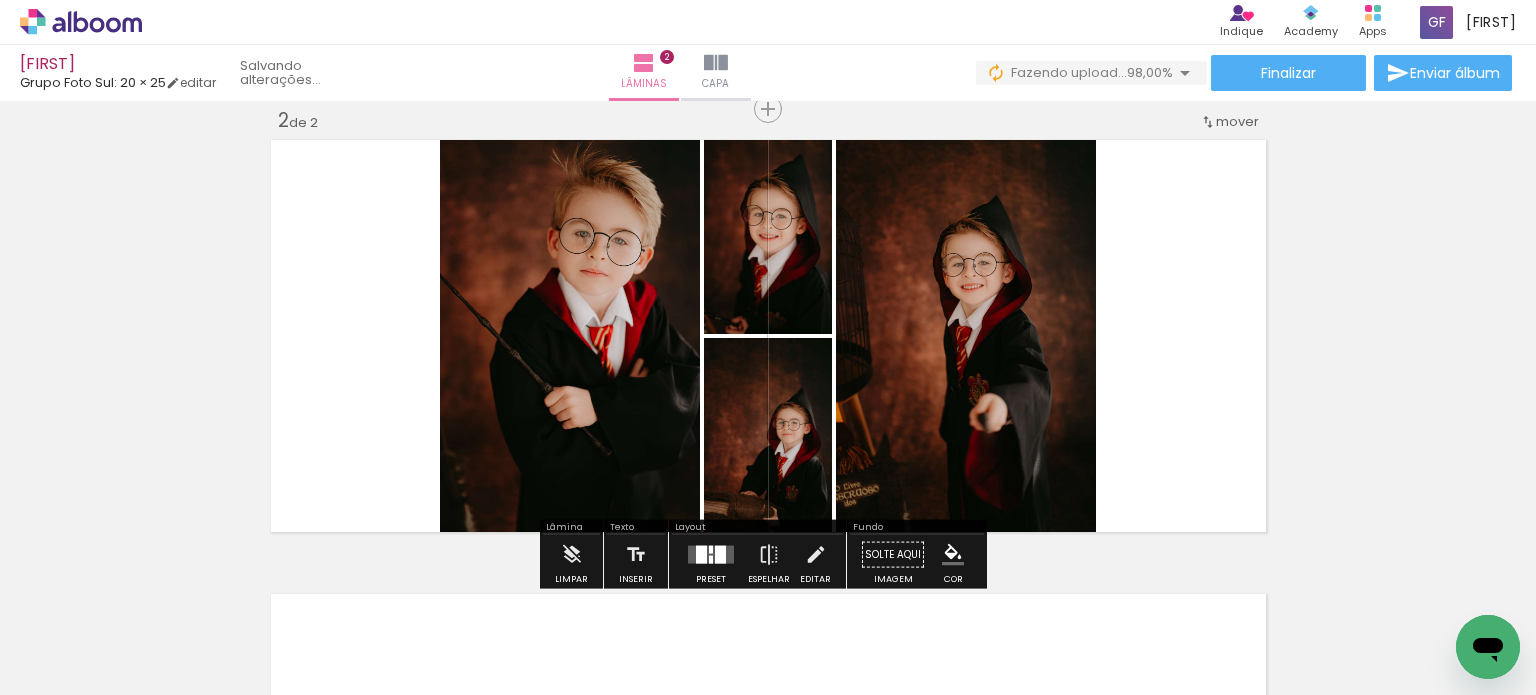 click at bounding box center (701, 555) 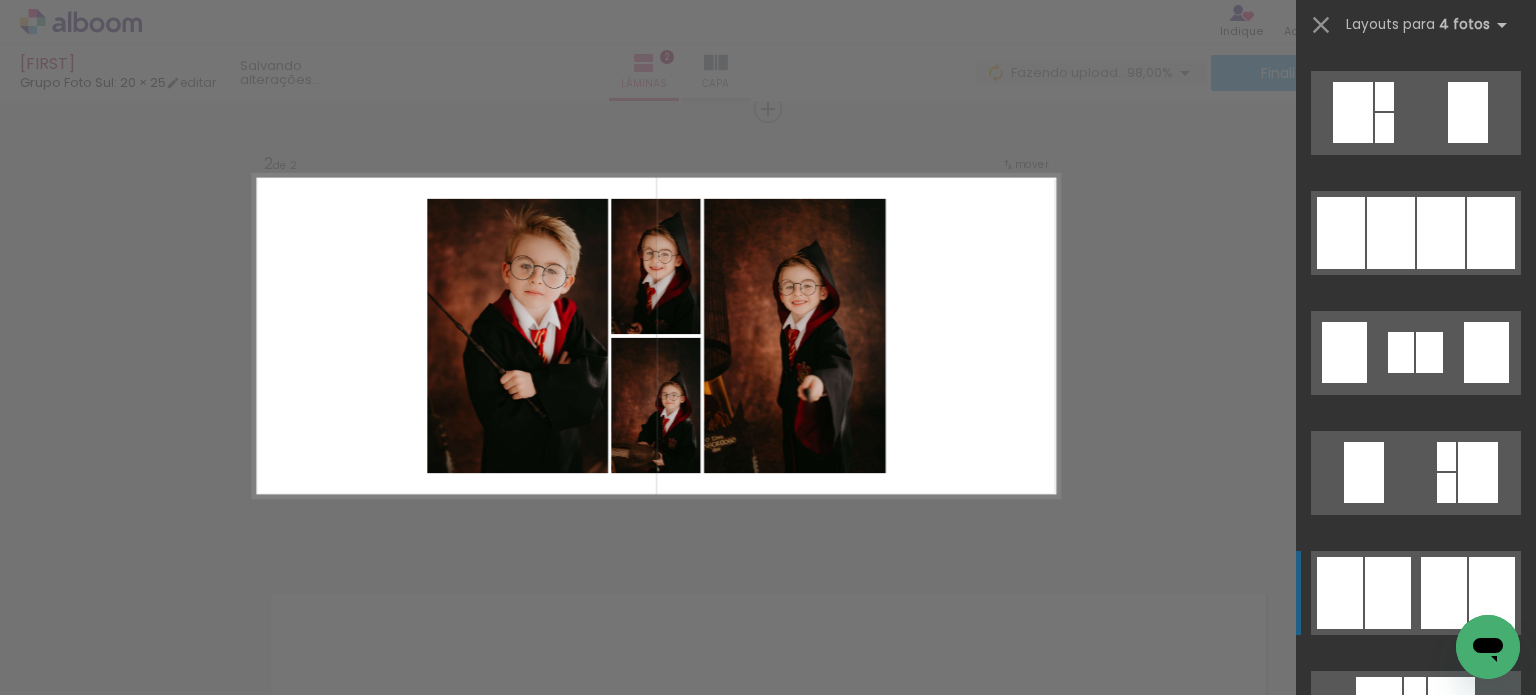 scroll, scrollTop: 800, scrollLeft: 0, axis: vertical 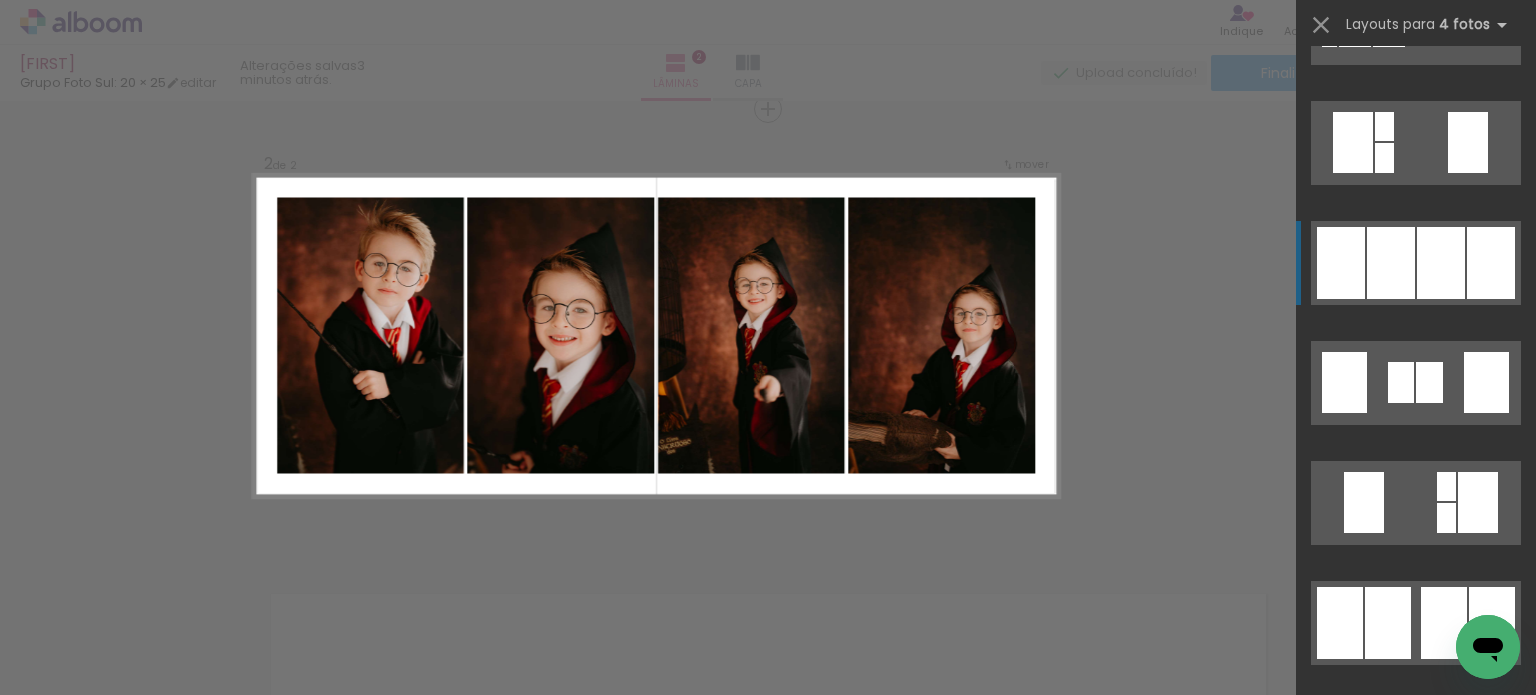 click at bounding box center [1446, 486] 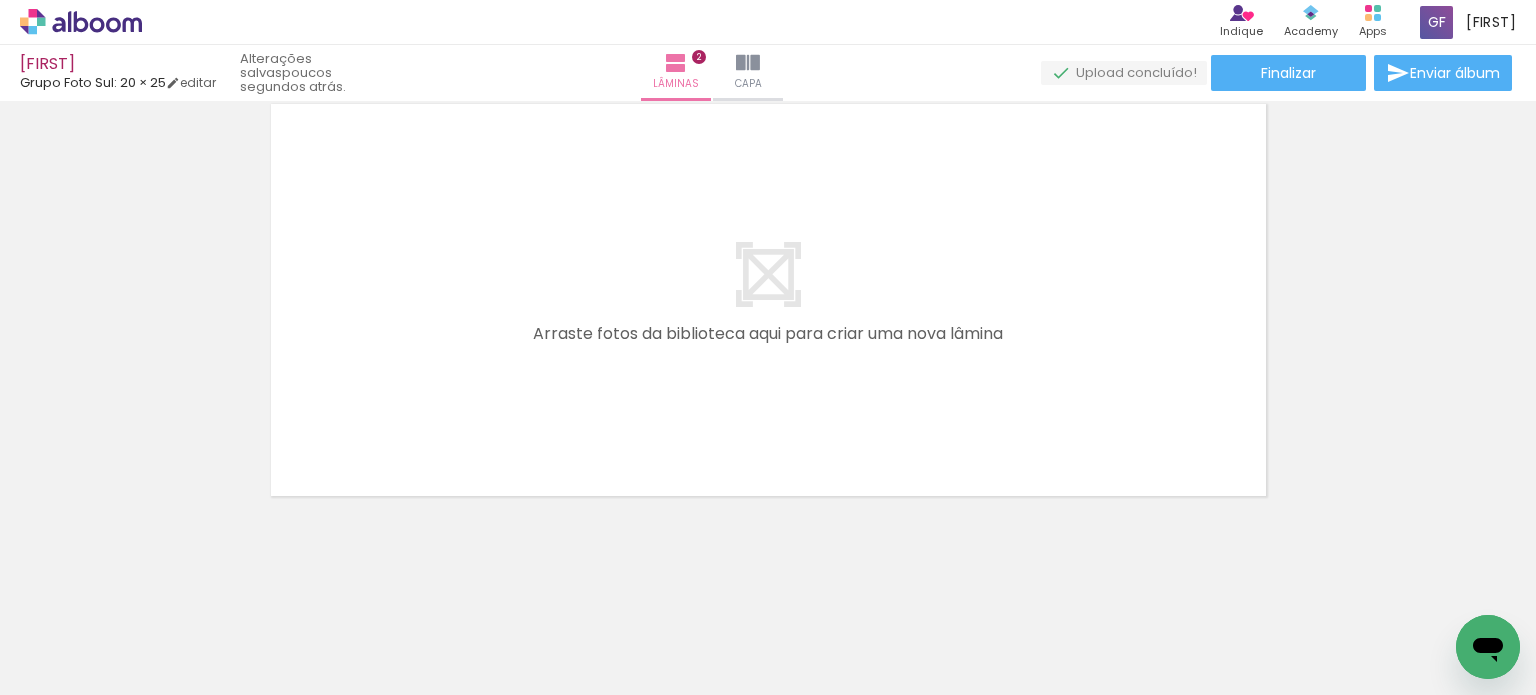 scroll, scrollTop: 970, scrollLeft: 0, axis: vertical 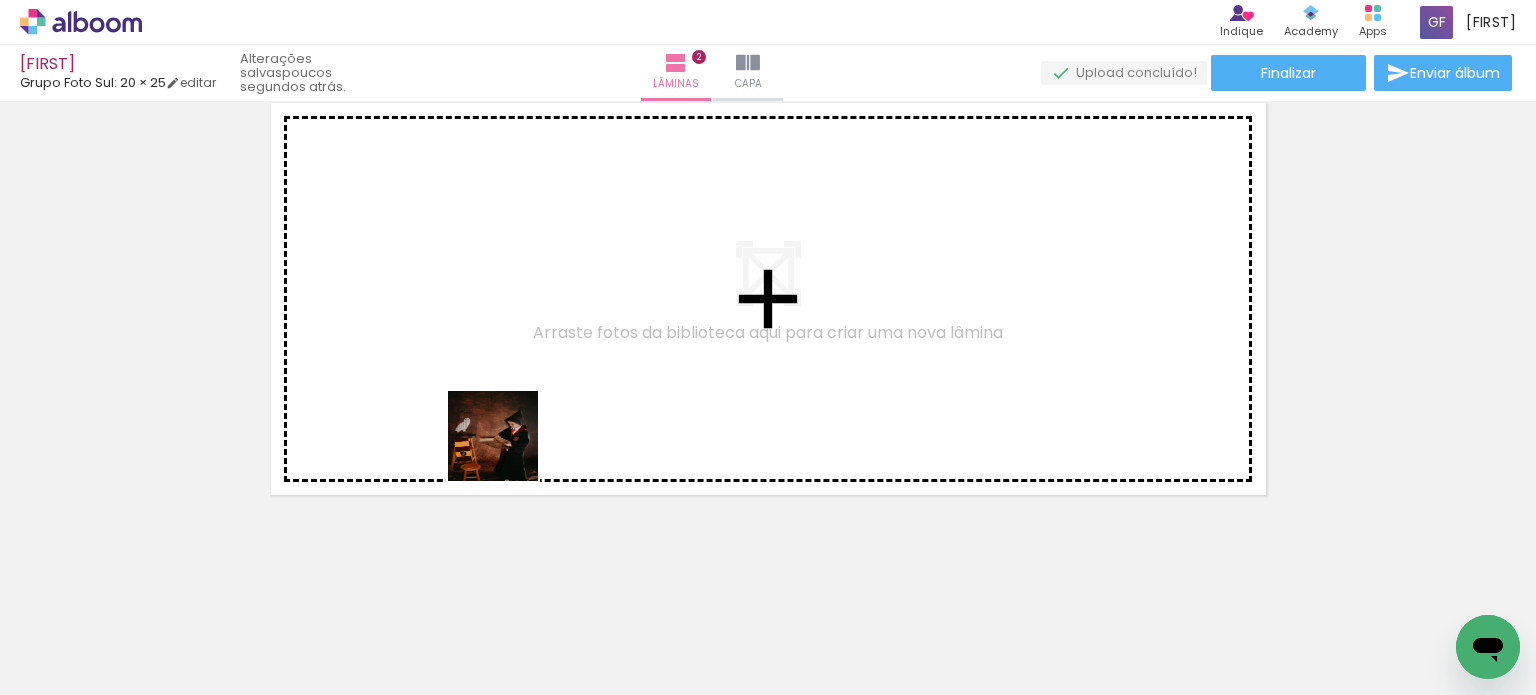 drag, startPoint x: 543, startPoint y: 655, endPoint x: 500, endPoint y: 427, distance: 232.0194 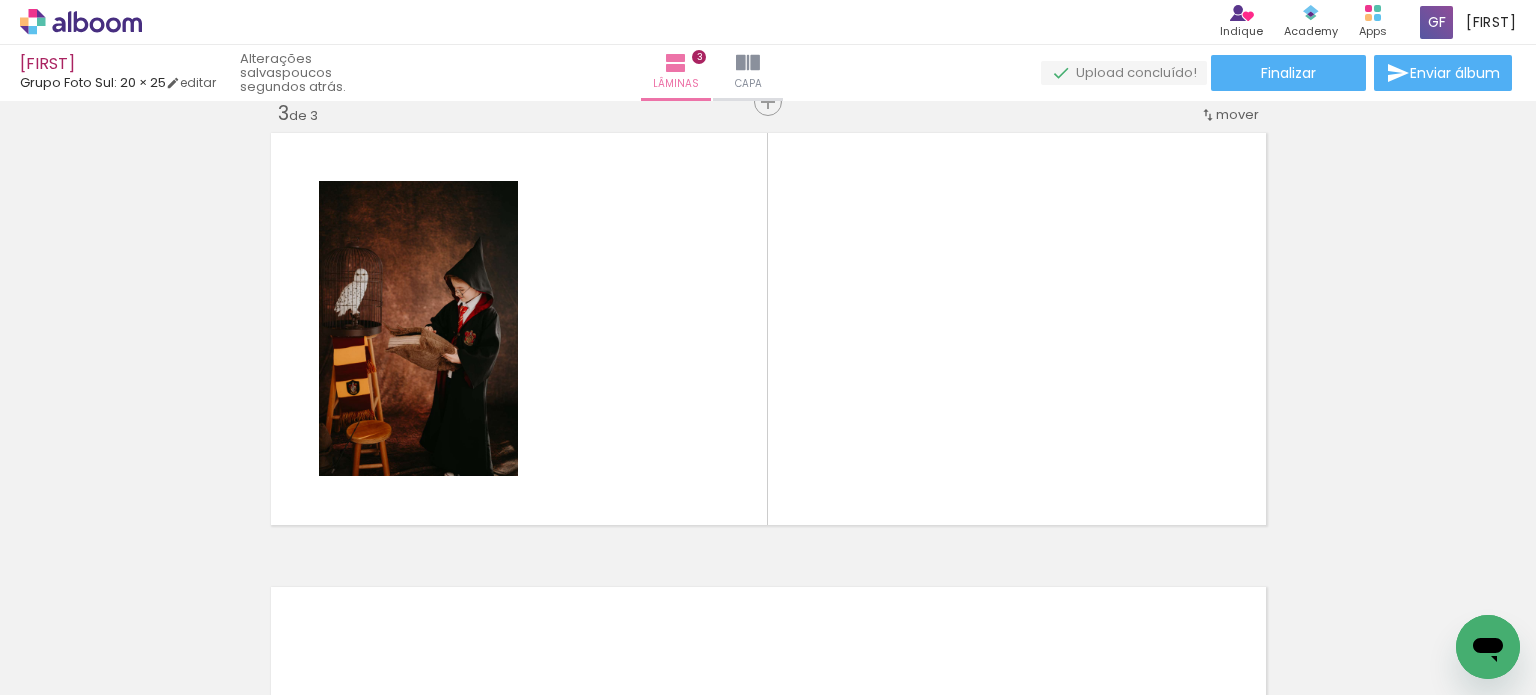 scroll, scrollTop: 933, scrollLeft: 0, axis: vertical 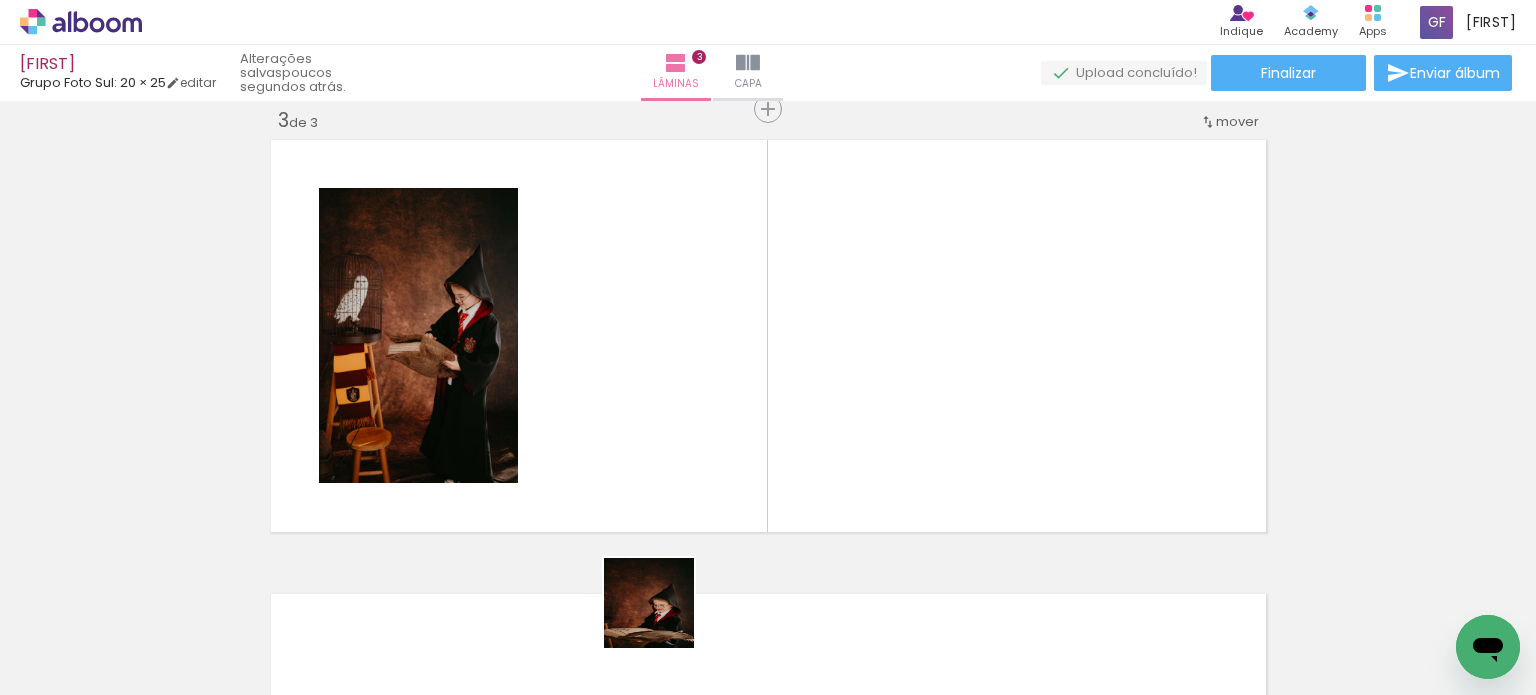 drag, startPoint x: 662, startPoint y: 627, endPoint x: 656, endPoint y: 418, distance: 209.0861 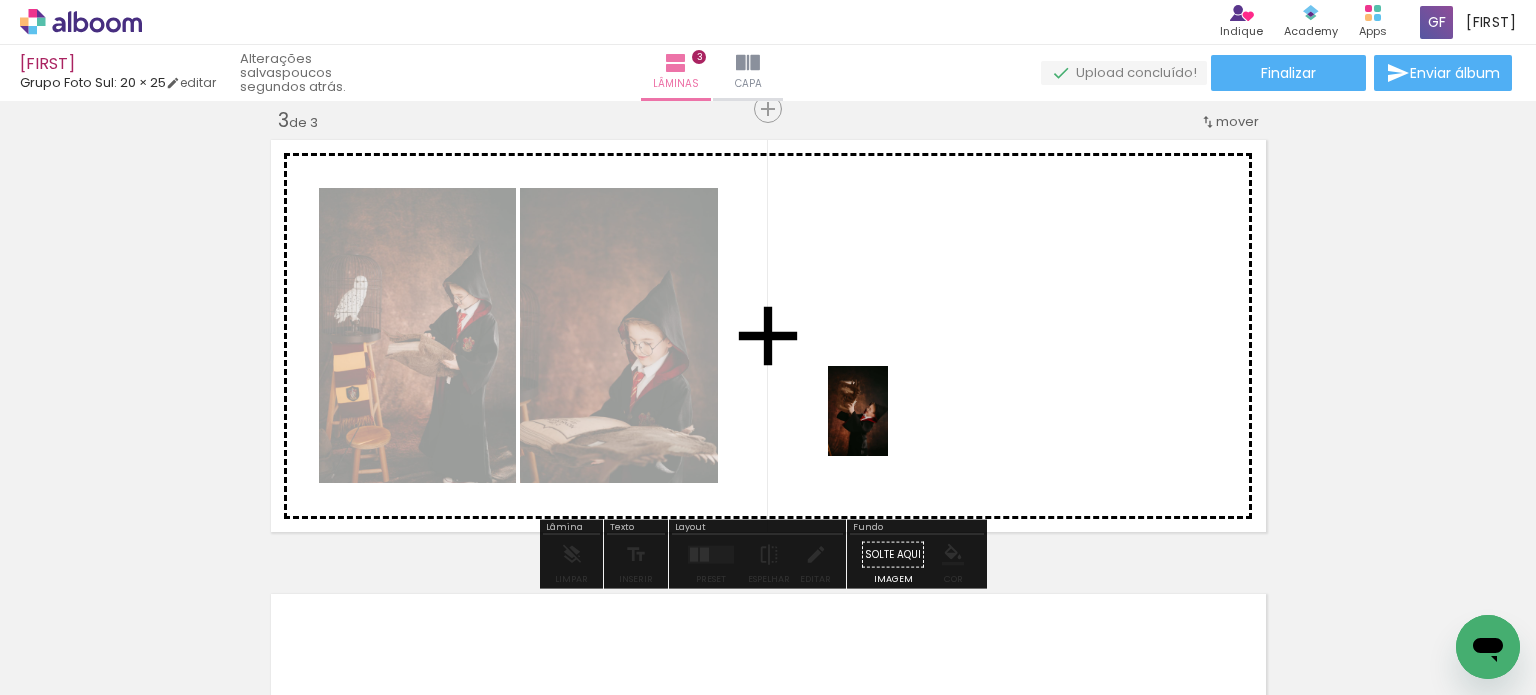 drag, startPoint x: 780, startPoint y: 644, endPoint x: 928, endPoint y: 469, distance: 229.19206 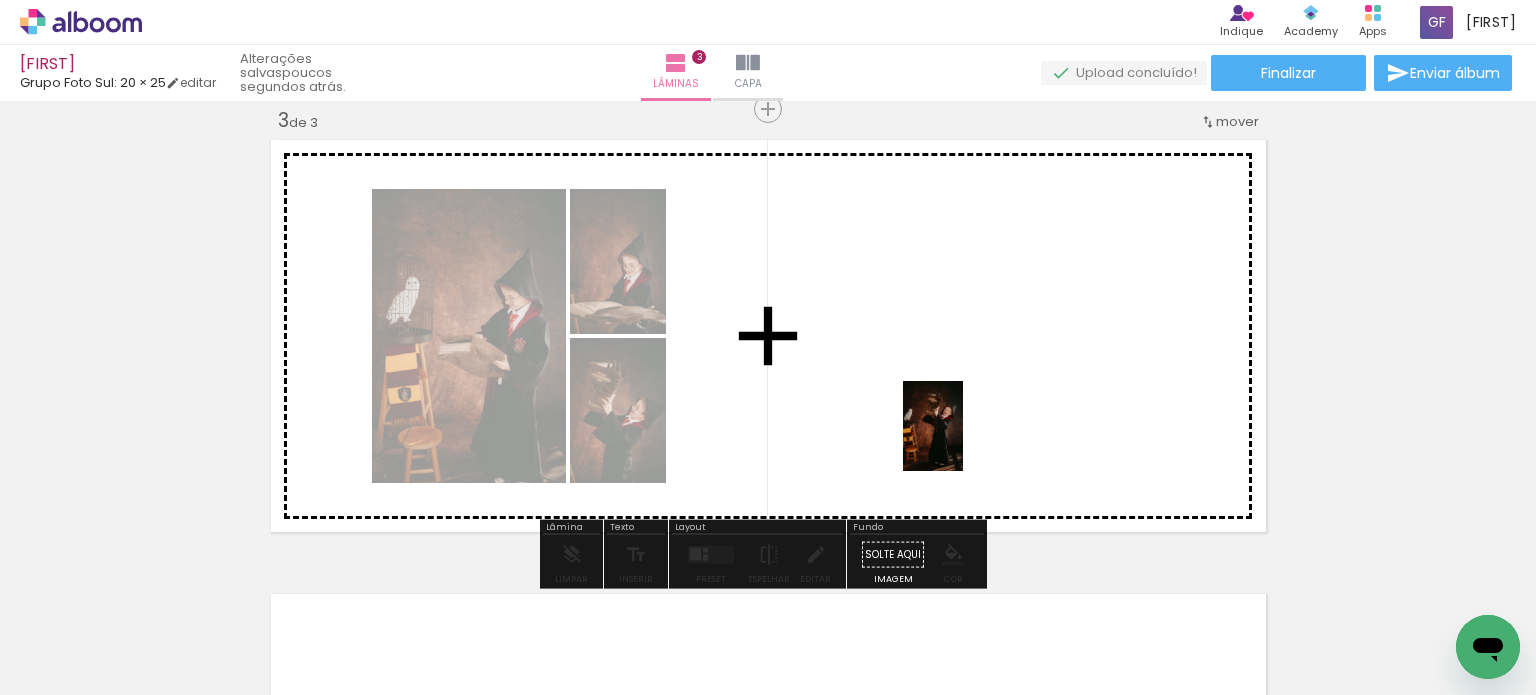 drag, startPoint x: 888, startPoint y: 627, endPoint x: 963, endPoint y: 441, distance: 200.55174 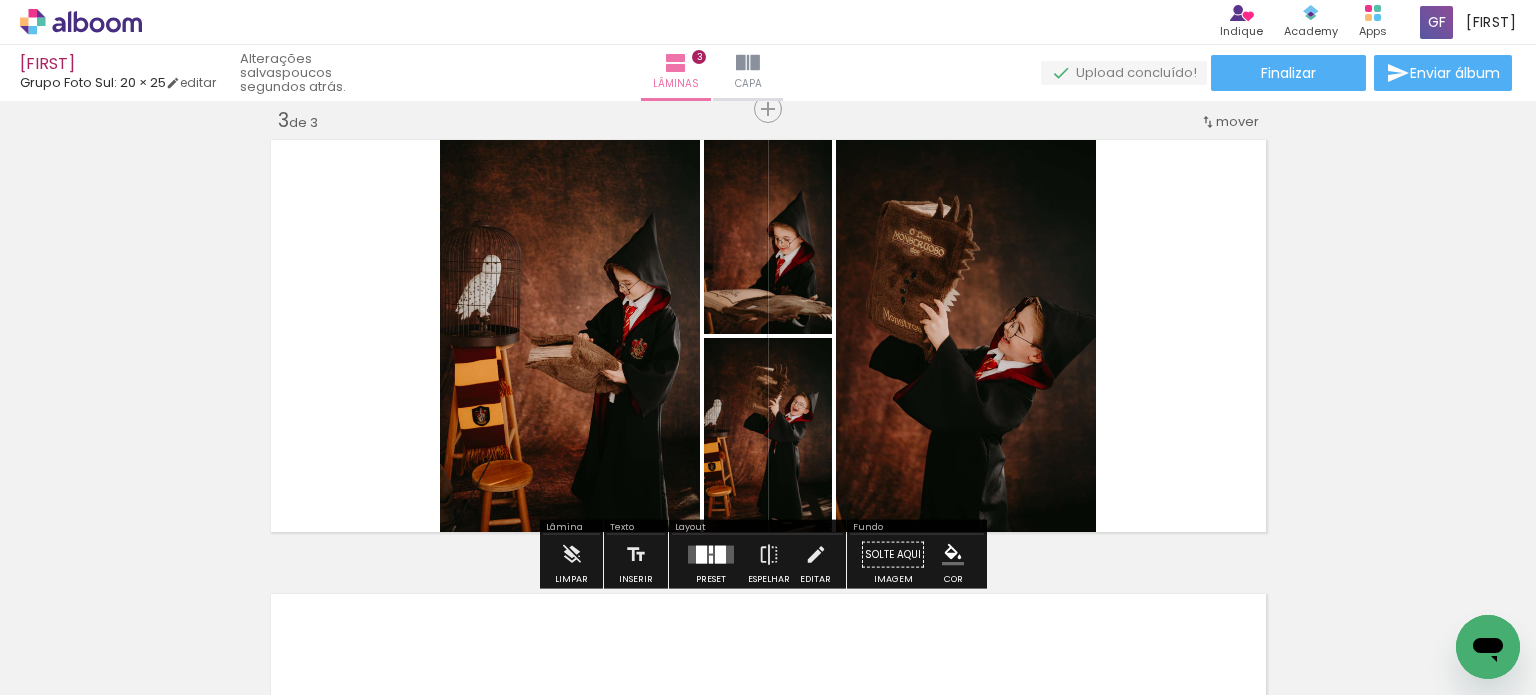 click at bounding box center [720, 555] 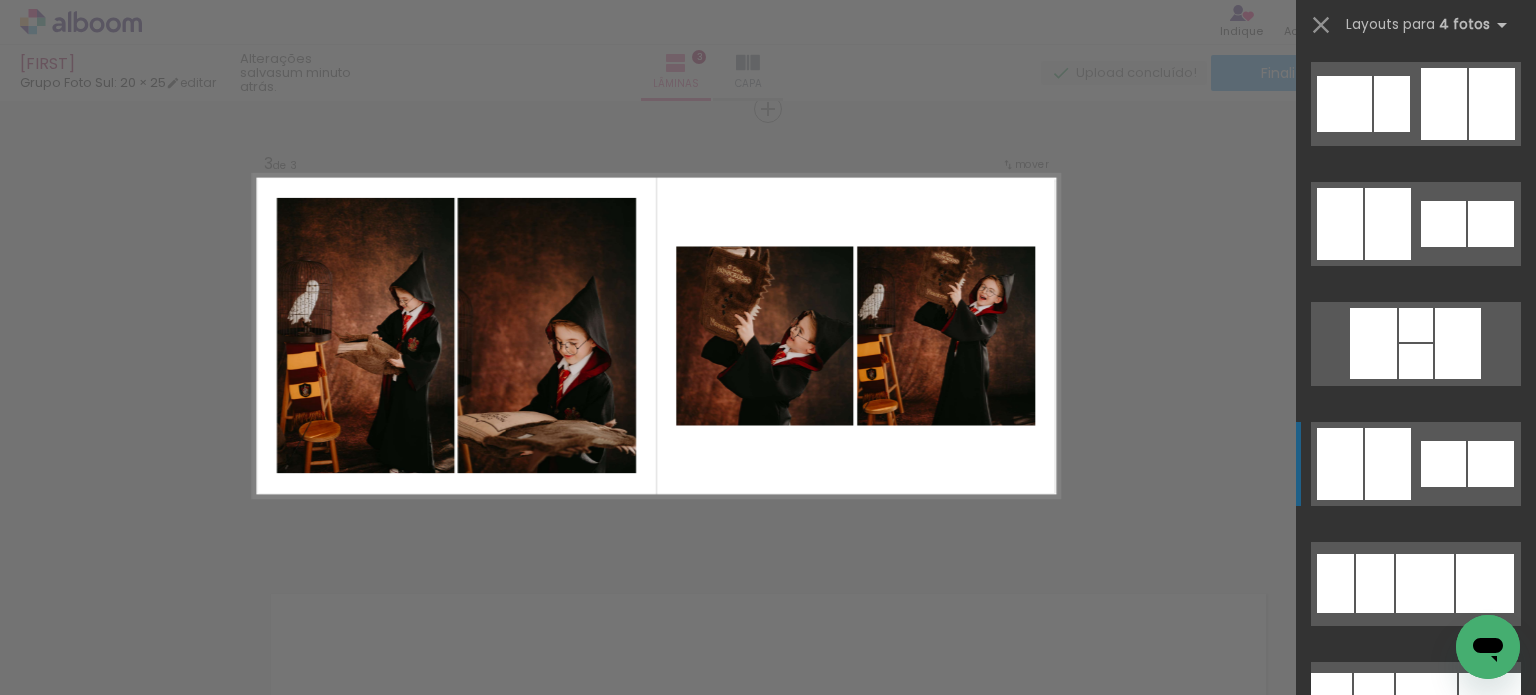 scroll, scrollTop: 5400, scrollLeft: 0, axis: vertical 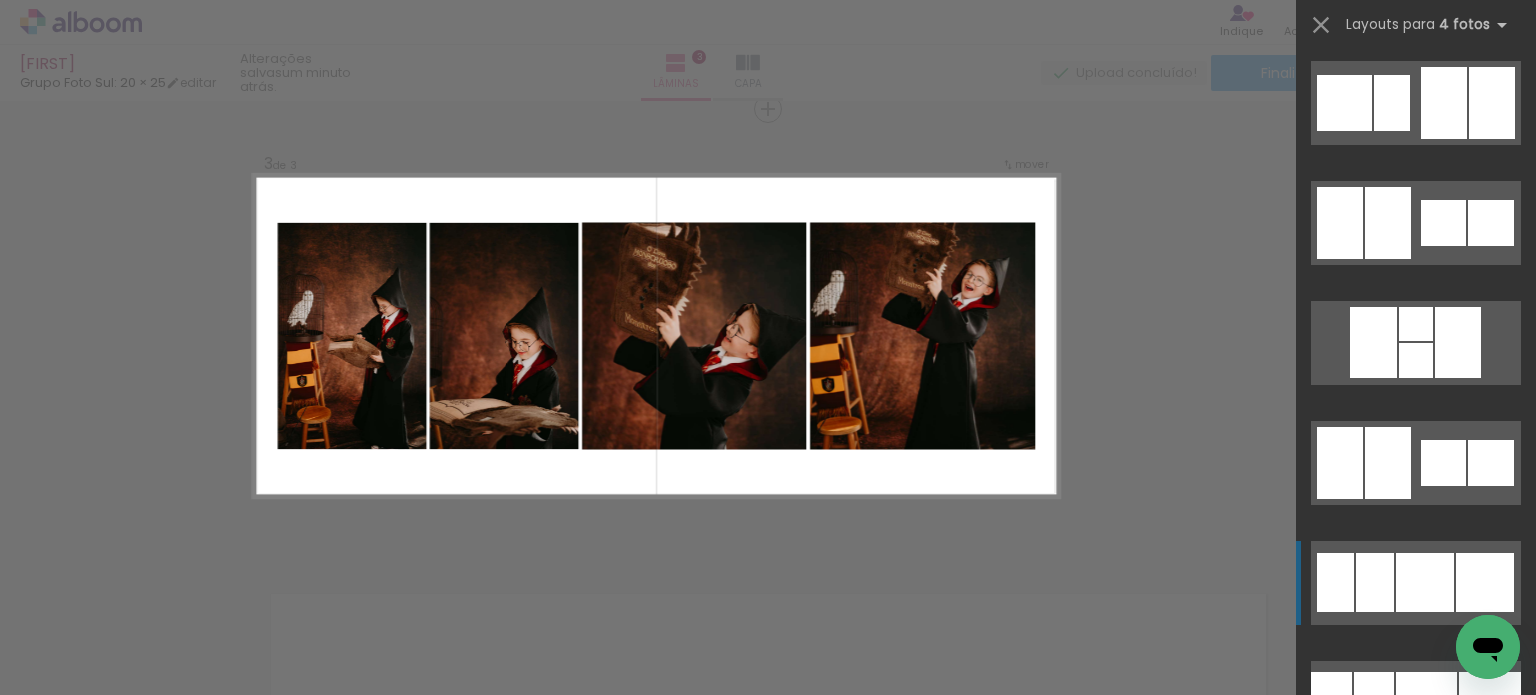 click at bounding box center [1425, 582] 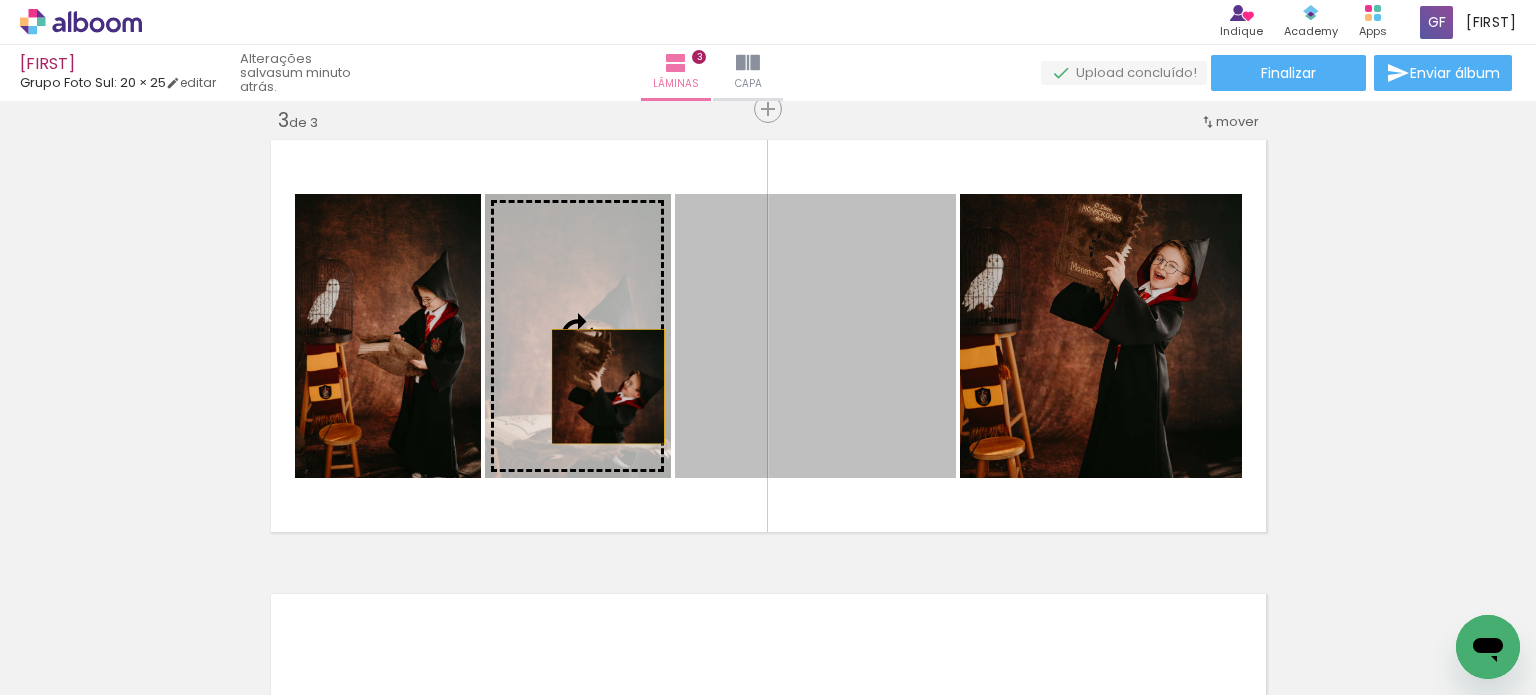 drag, startPoint x: 859, startPoint y: 399, endPoint x: 594, endPoint y: 384, distance: 265.4242 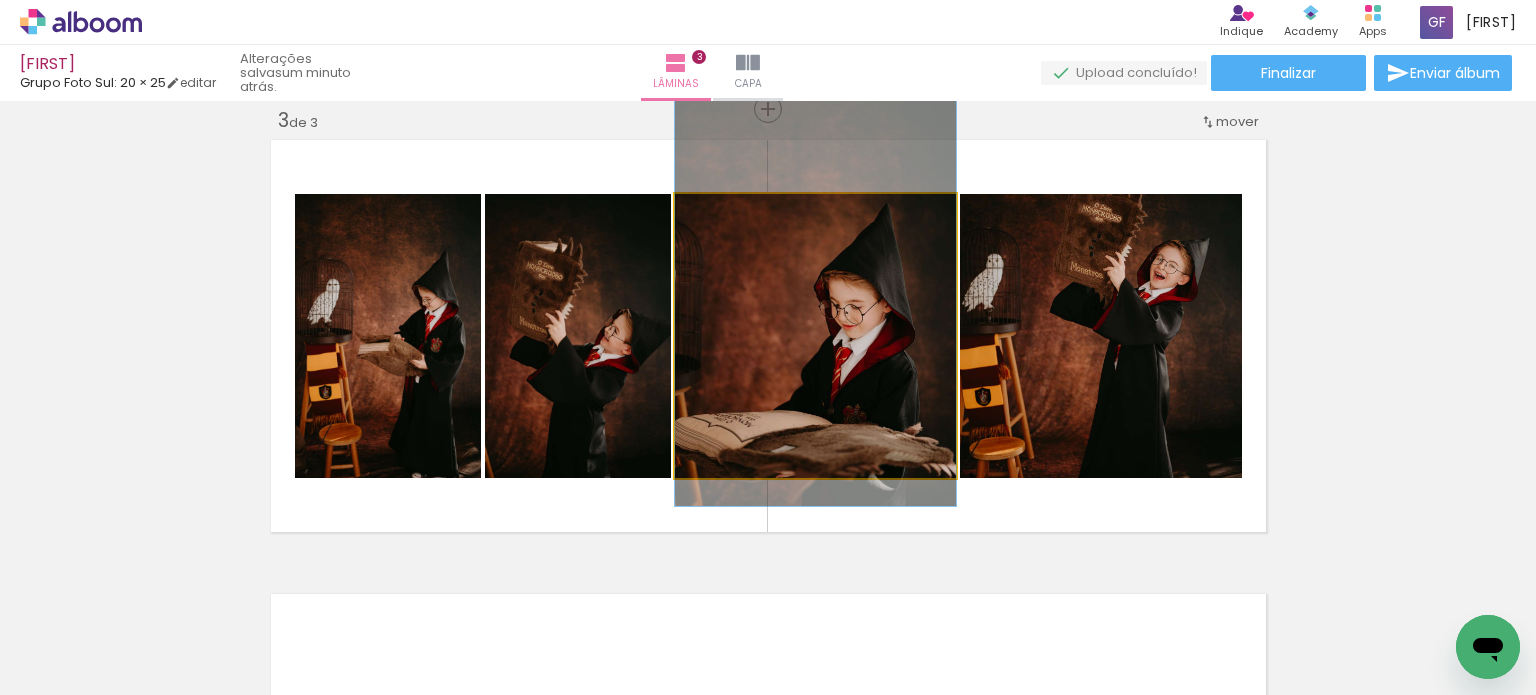 drag, startPoint x: 874, startPoint y: 392, endPoint x: 876, endPoint y: 351, distance: 41.04875 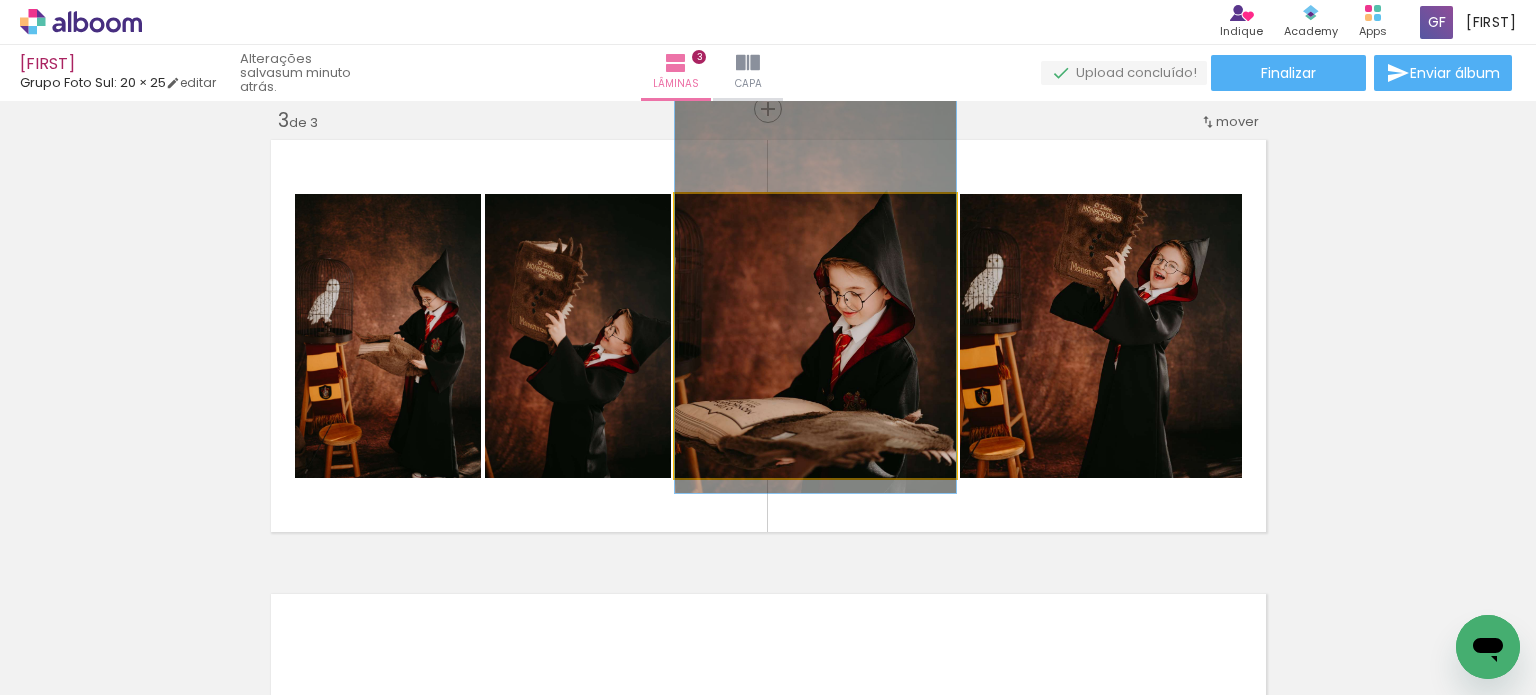 drag, startPoint x: 850, startPoint y: 390, endPoint x: 848, endPoint y: 377, distance: 13.152946 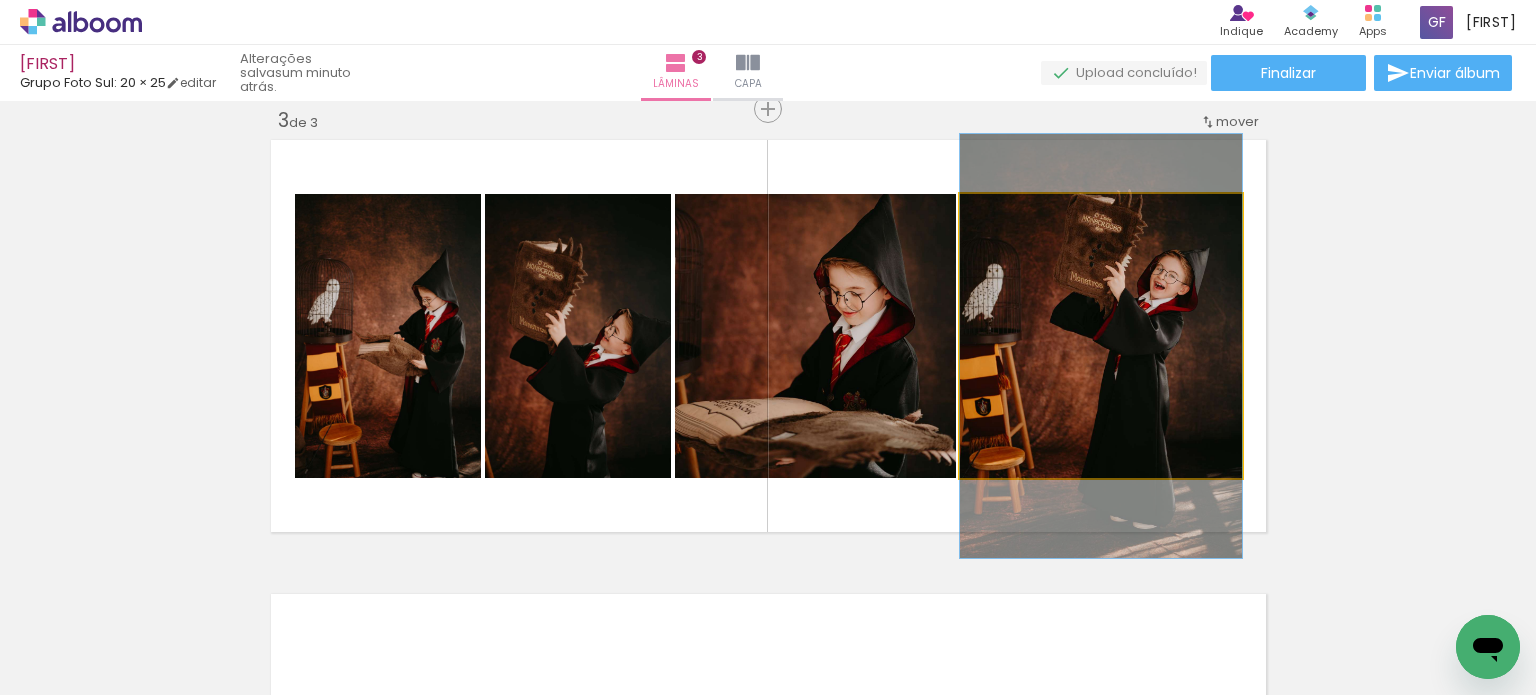 drag, startPoint x: 1090, startPoint y: 326, endPoint x: 1092, endPoint y: 336, distance: 10.198039 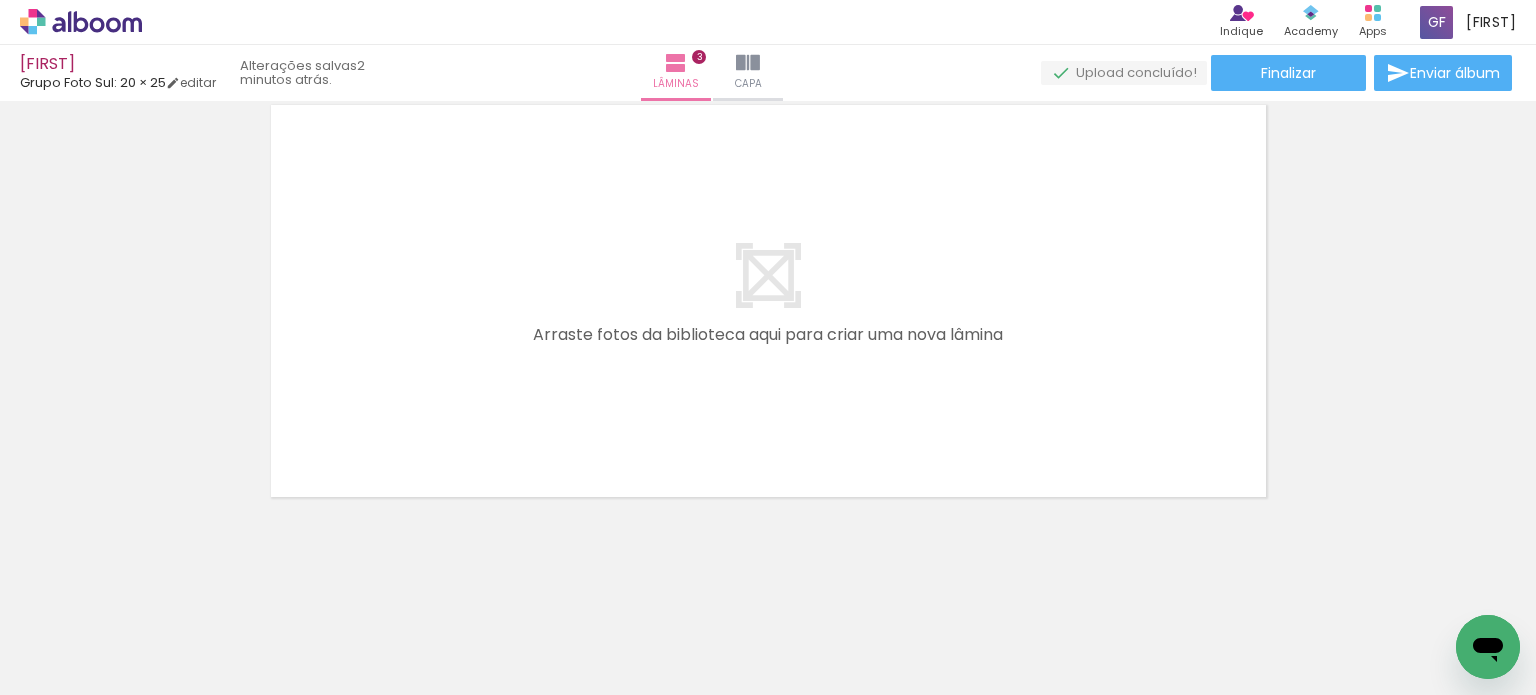 scroll, scrollTop: 1424, scrollLeft: 0, axis: vertical 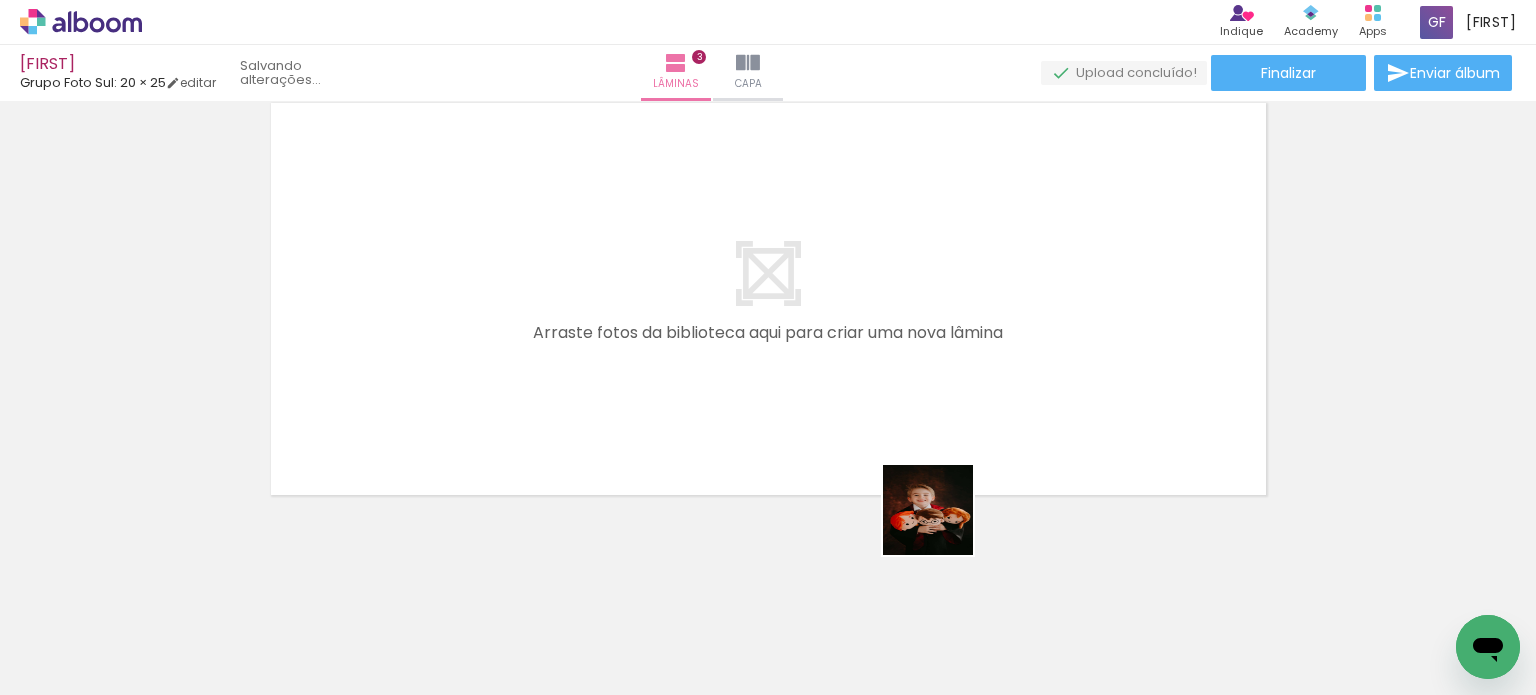 drag, startPoint x: 978, startPoint y: 631, endPoint x: 878, endPoint y: 423, distance: 230.78995 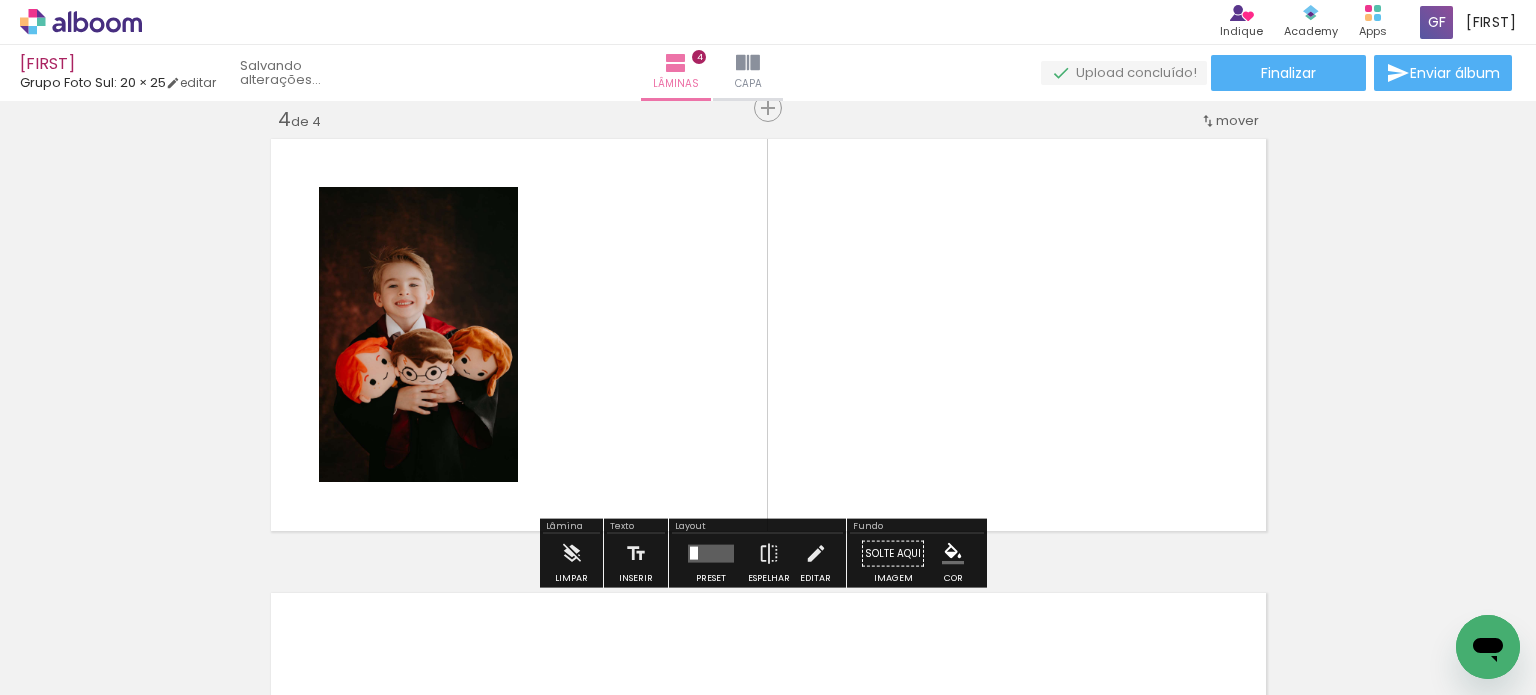 scroll, scrollTop: 1387, scrollLeft: 0, axis: vertical 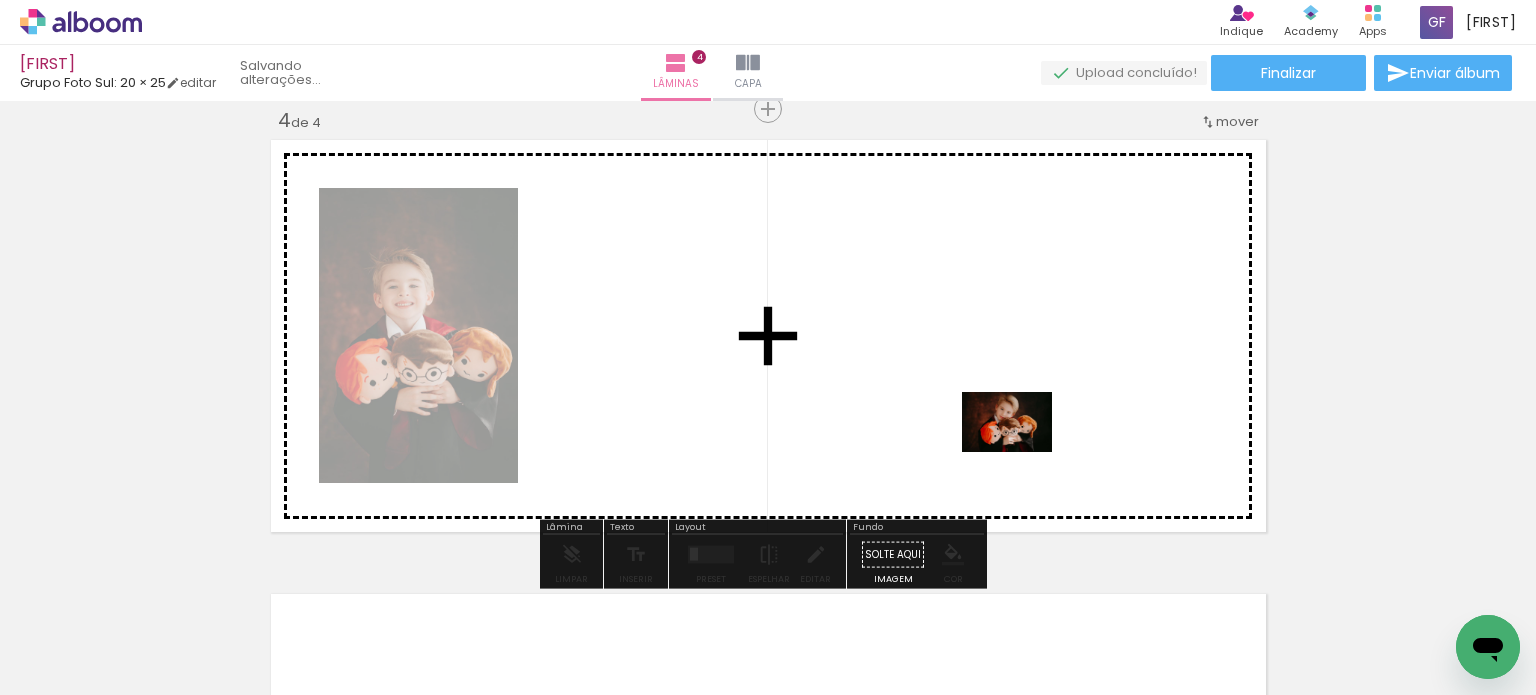 drag, startPoint x: 1078, startPoint y: 667, endPoint x: 1022, endPoint y: 452, distance: 222.17336 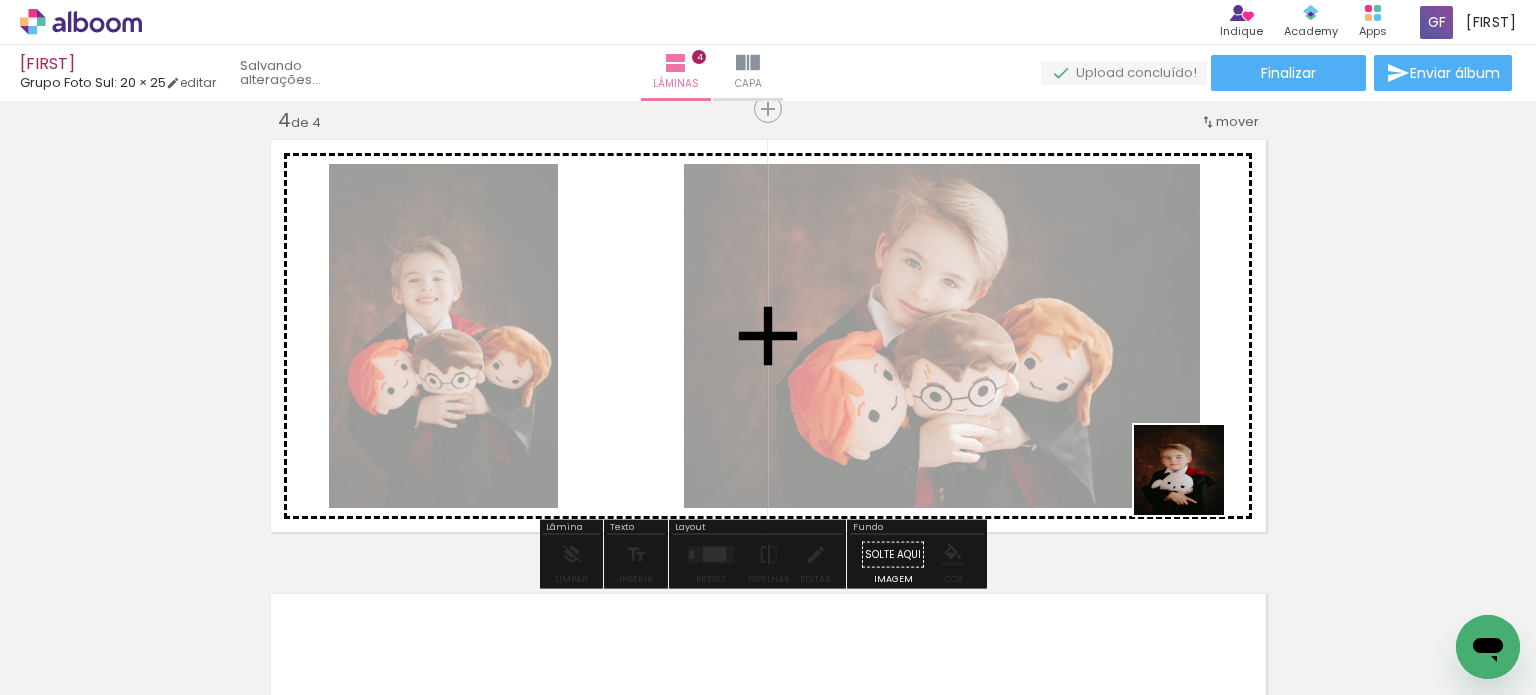 drag, startPoint x: 1231, startPoint y: 628, endPoint x: 1213, endPoint y: 441, distance: 187.86432 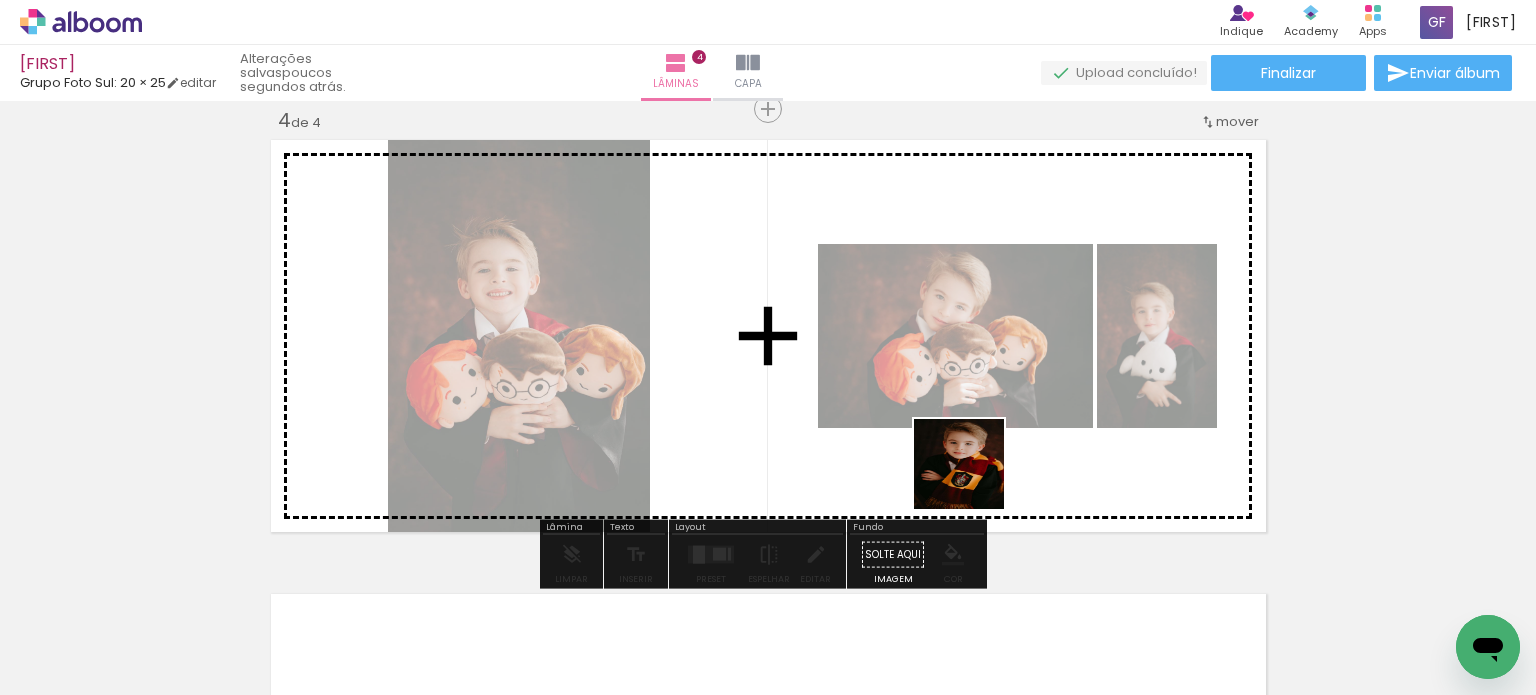 drag, startPoint x: 1335, startPoint y: 633, endPoint x: 867, endPoint y: 446, distance: 503.97717 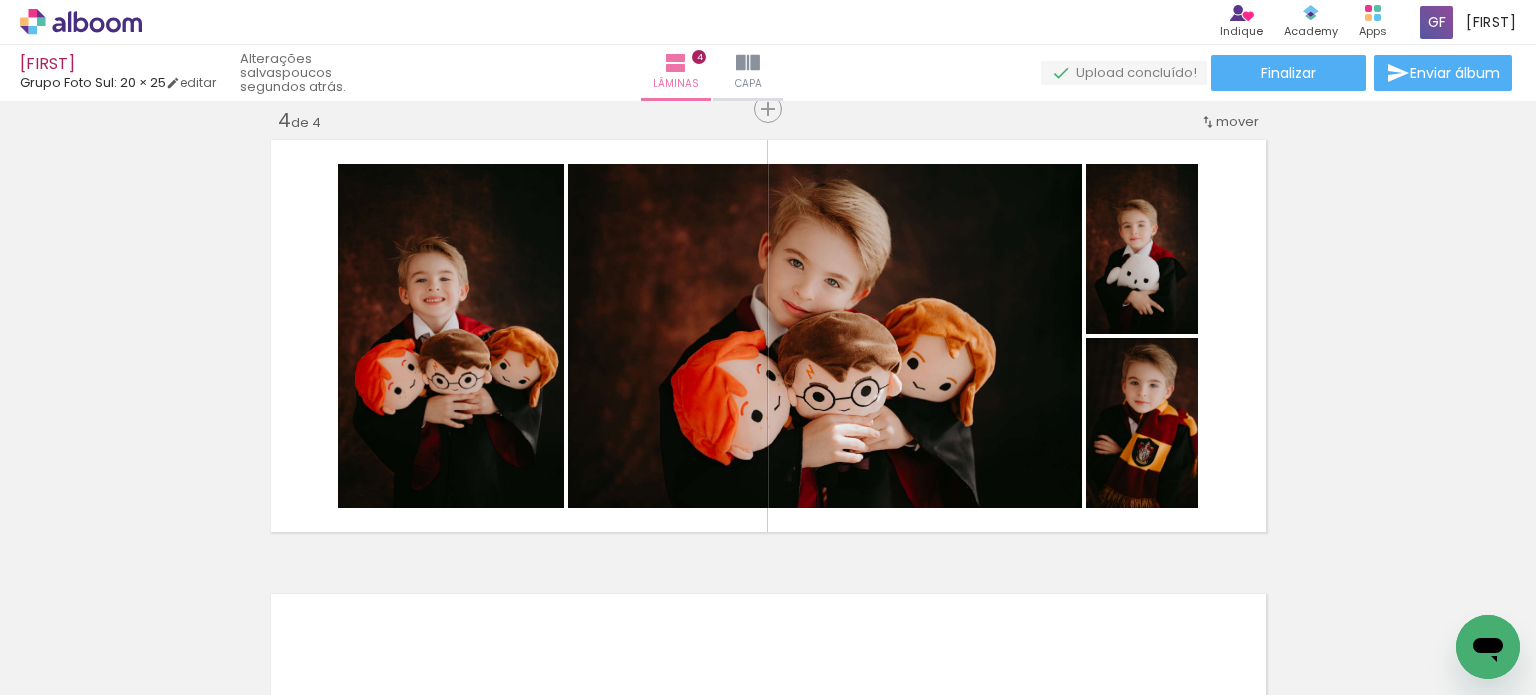 scroll, scrollTop: 0, scrollLeft: 1414, axis: horizontal 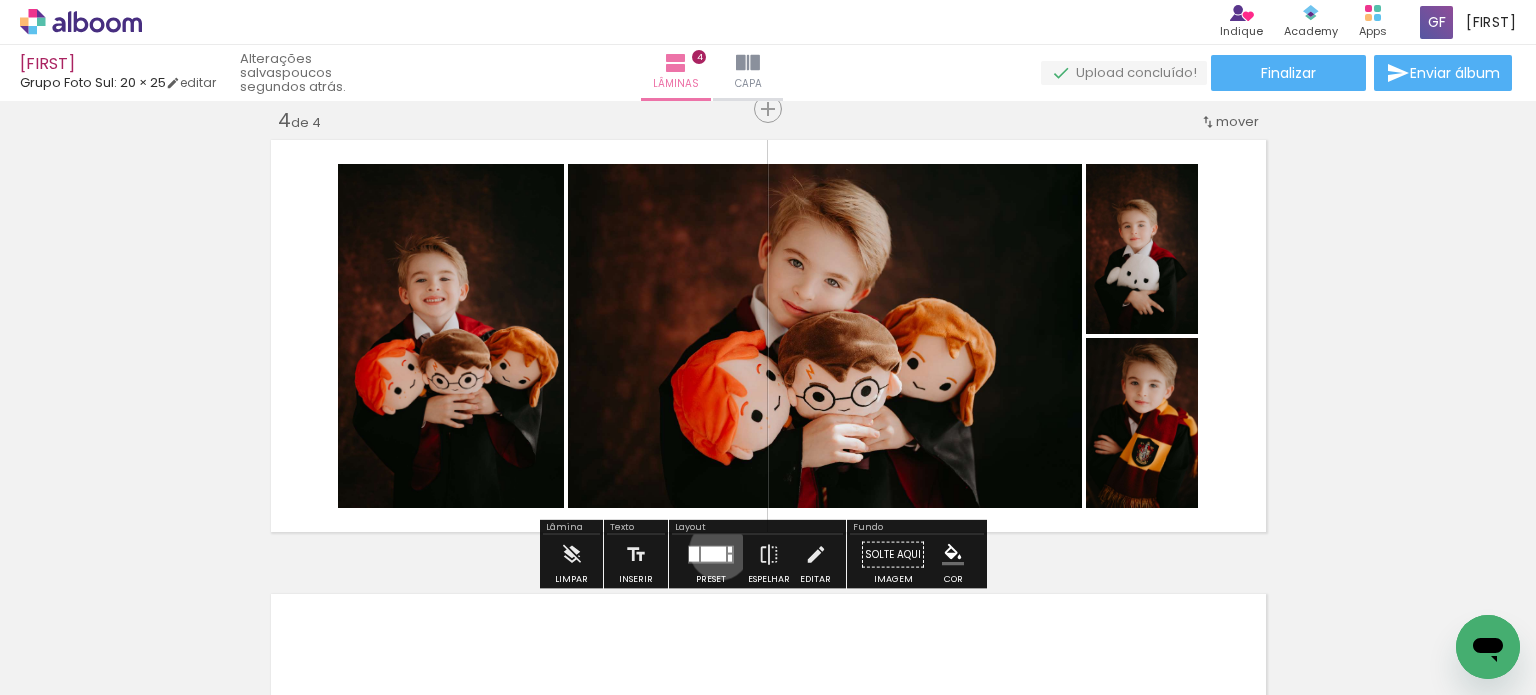 click at bounding box center (713, 554) 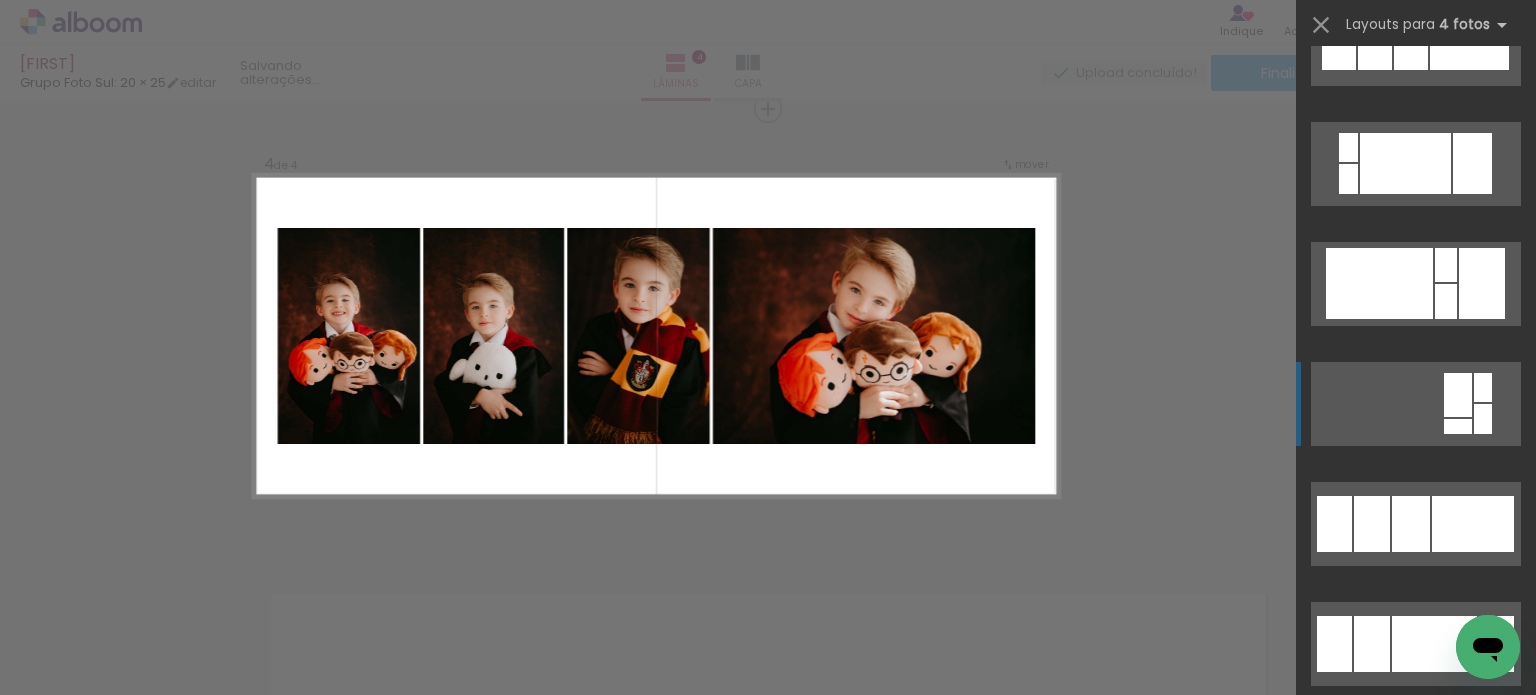 scroll, scrollTop: 900, scrollLeft: 0, axis: vertical 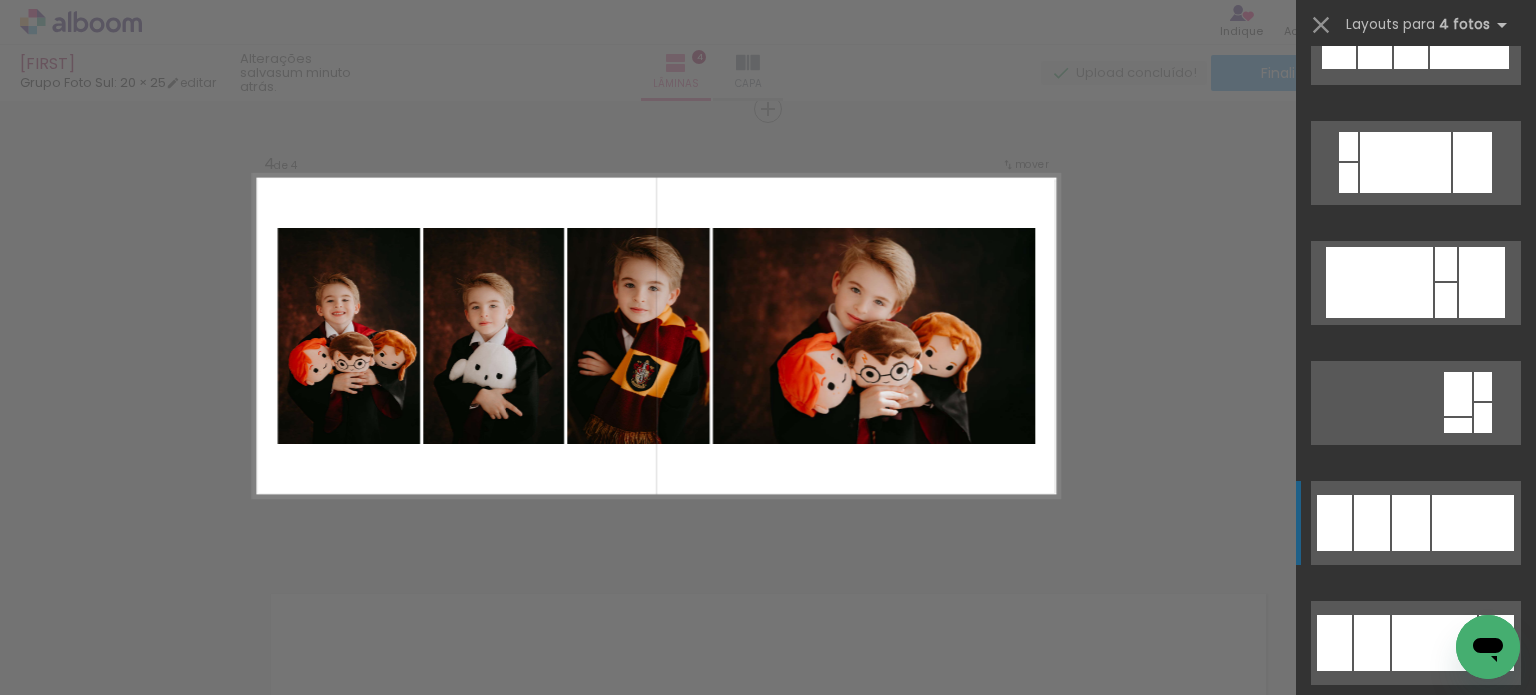 click at bounding box center (1482, 778) 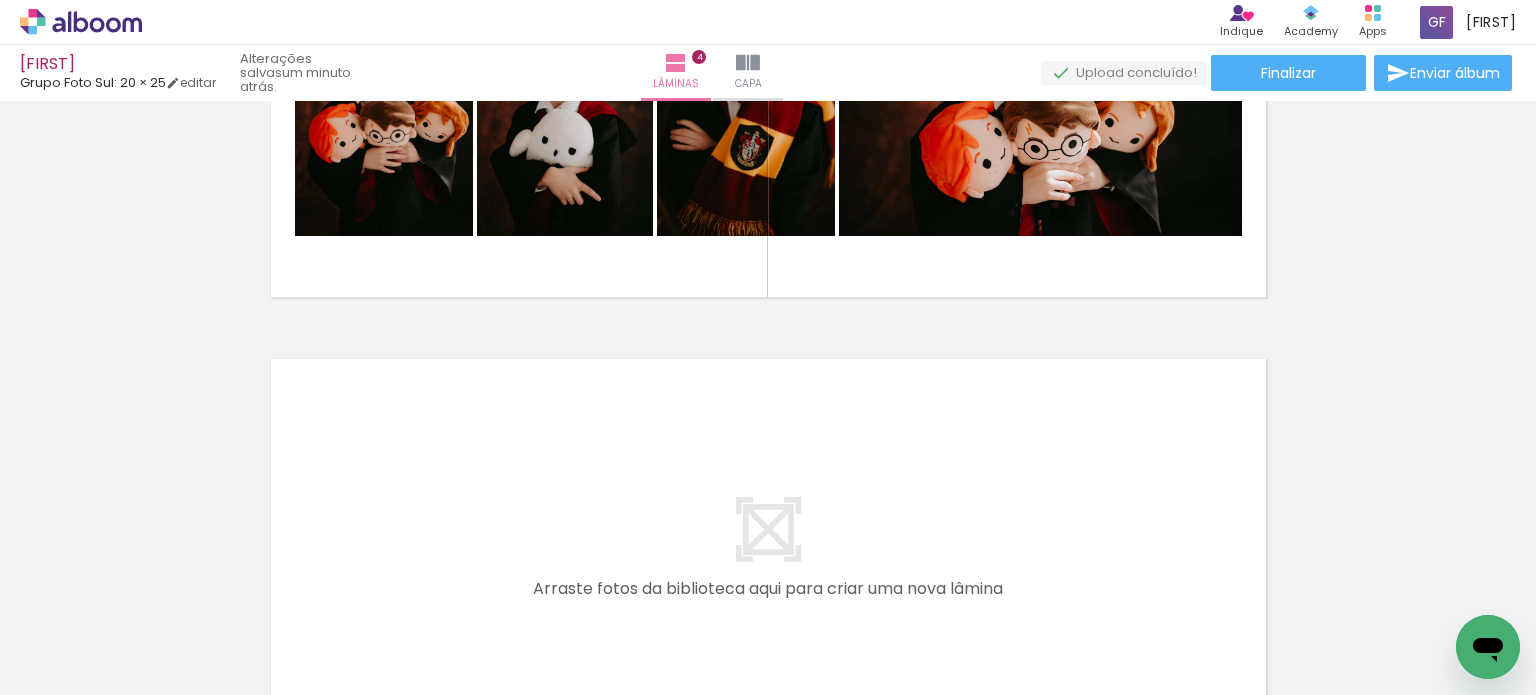 scroll, scrollTop: 1687, scrollLeft: 0, axis: vertical 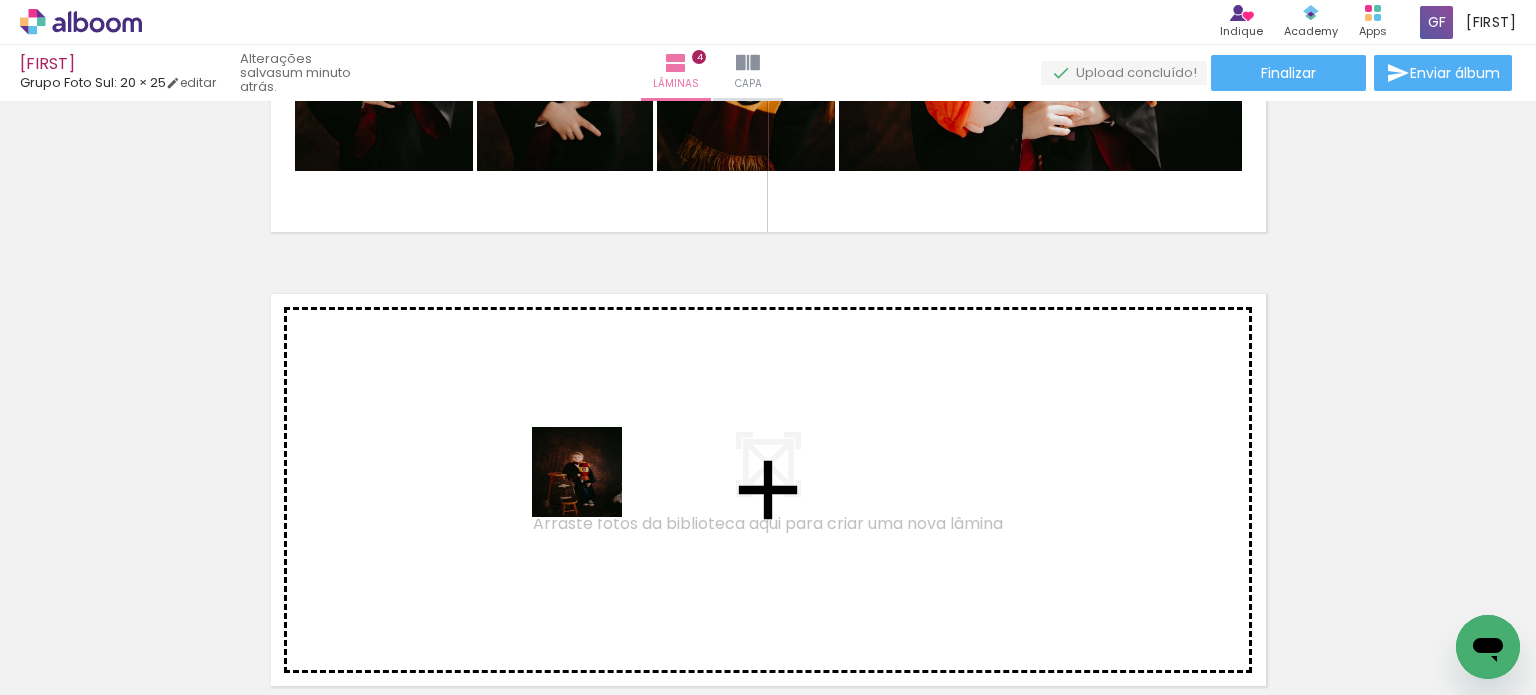 drag, startPoint x: 470, startPoint y: 657, endPoint x: 604, endPoint y: 475, distance: 226.00885 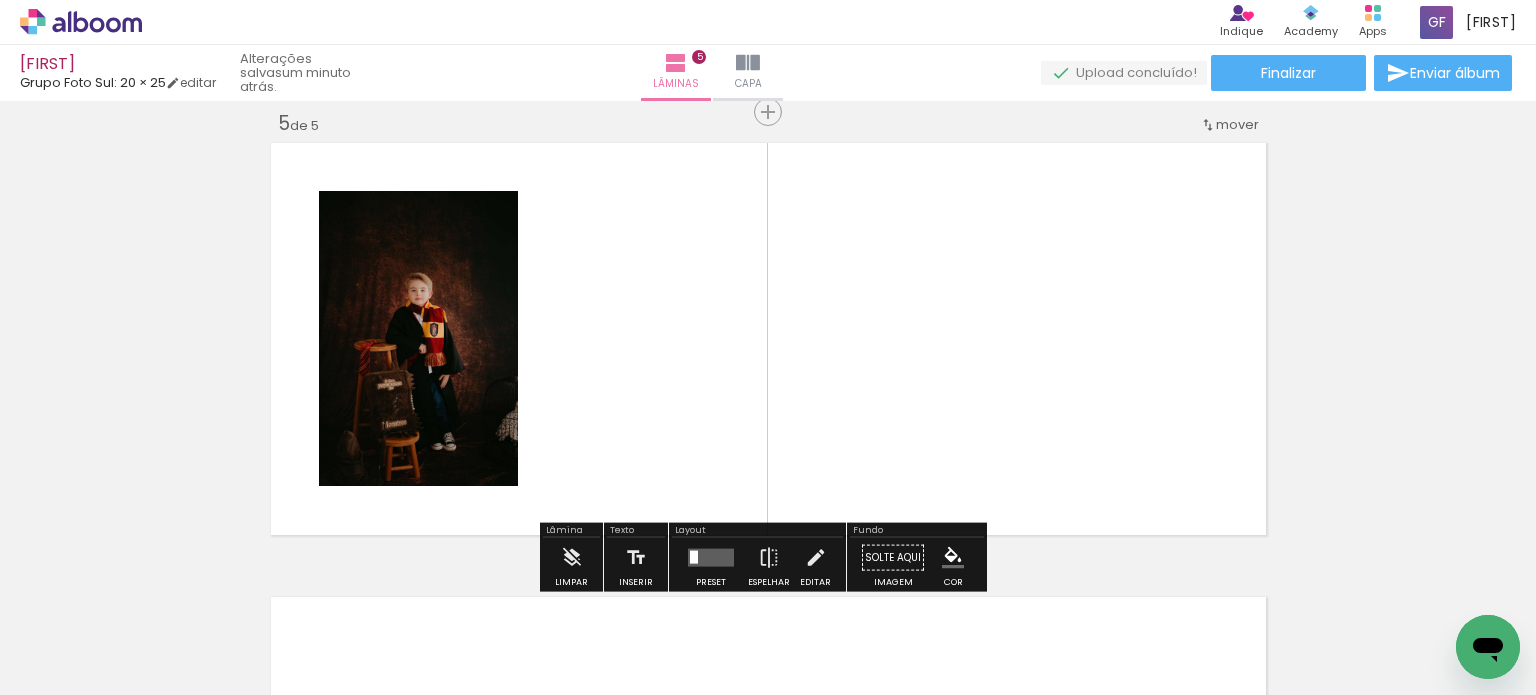 scroll, scrollTop: 1841, scrollLeft: 0, axis: vertical 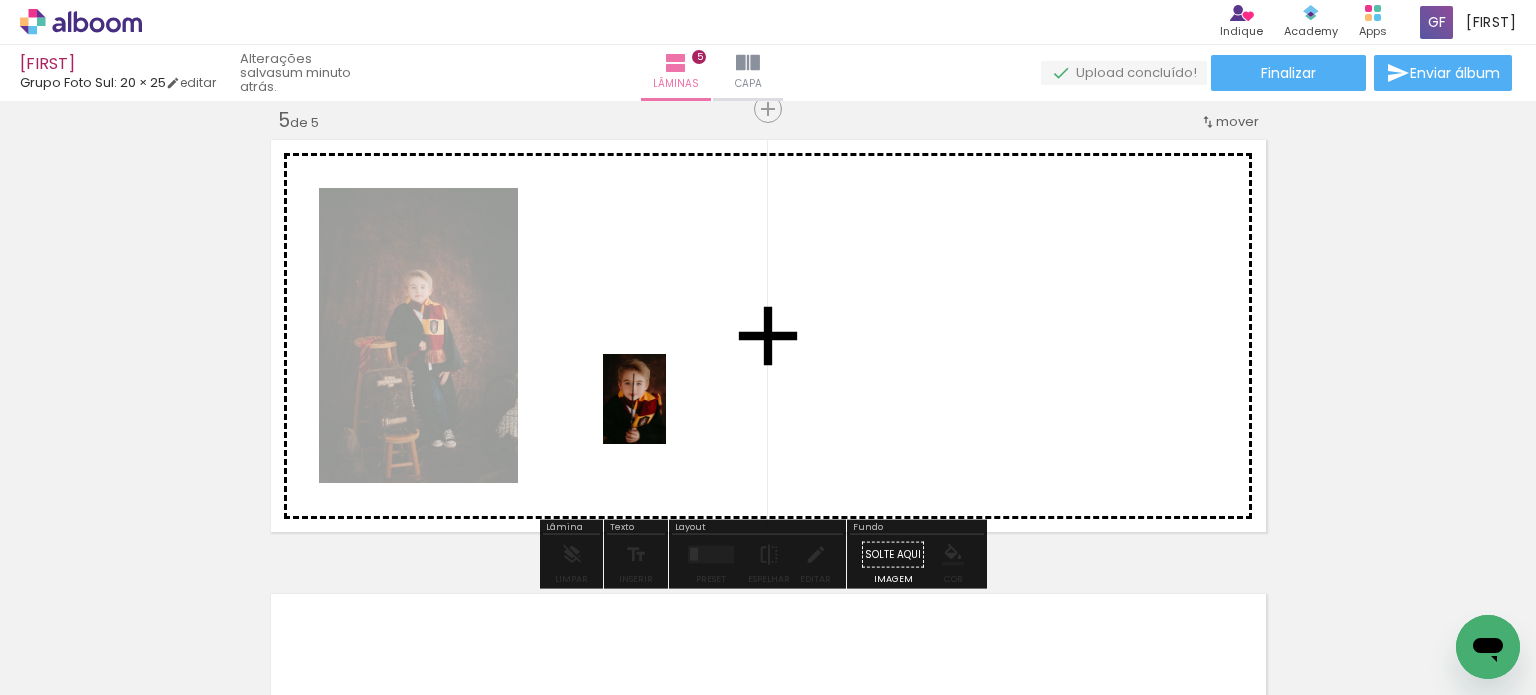 drag, startPoint x: 620, startPoint y: 540, endPoint x: 663, endPoint y: 414, distance: 133.13527 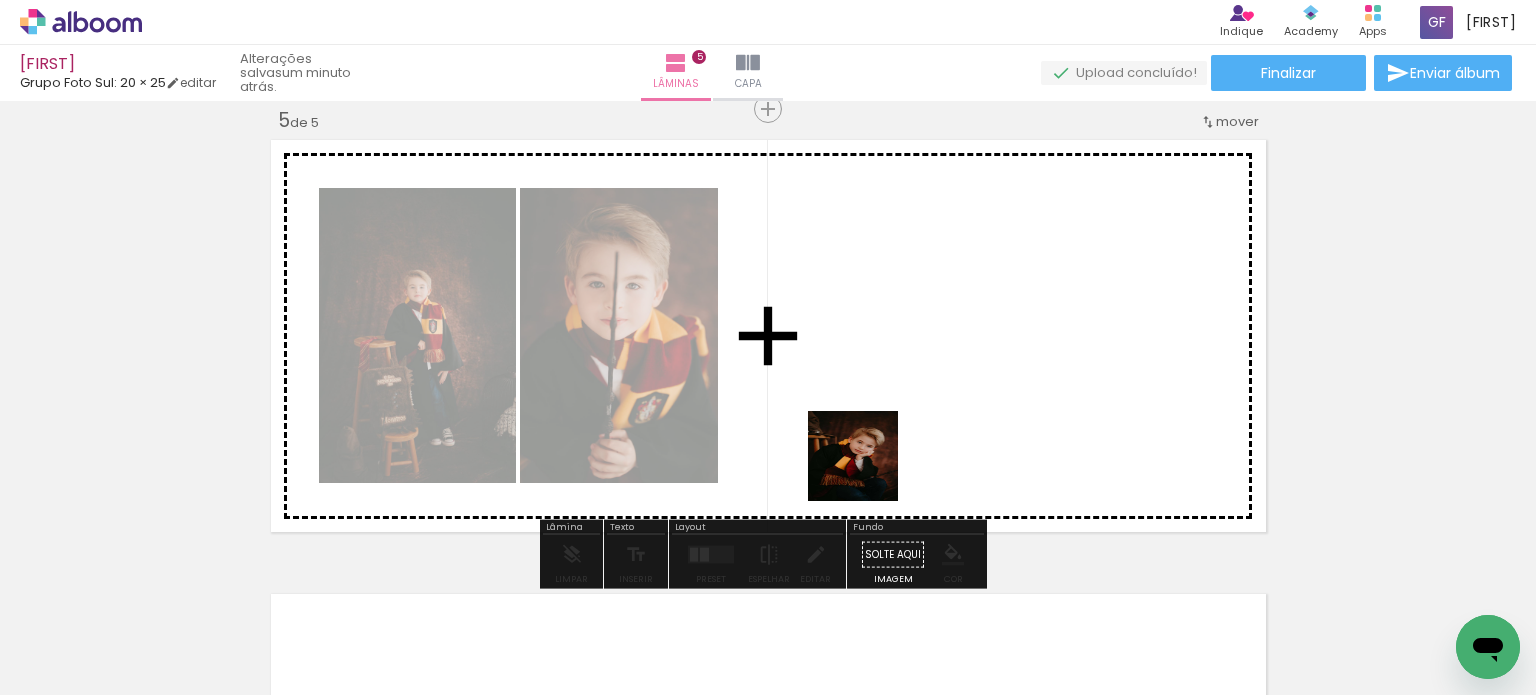drag, startPoint x: 705, startPoint y: 631, endPoint x: 900, endPoint y: 489, distance: 241.22397 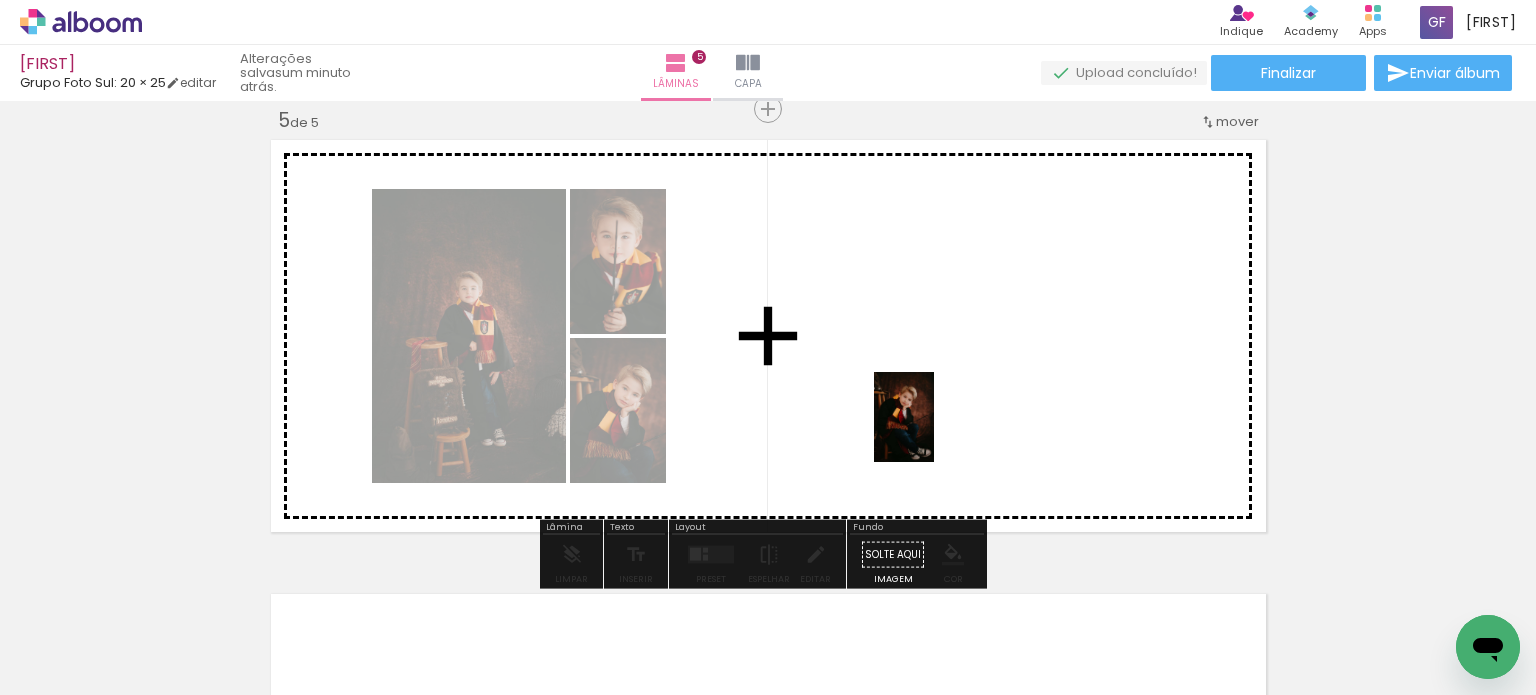 drag, startPoint x: 815, startPoint y: 640, endPoint x: 934, endPoint y: 432, distance: 239.63513 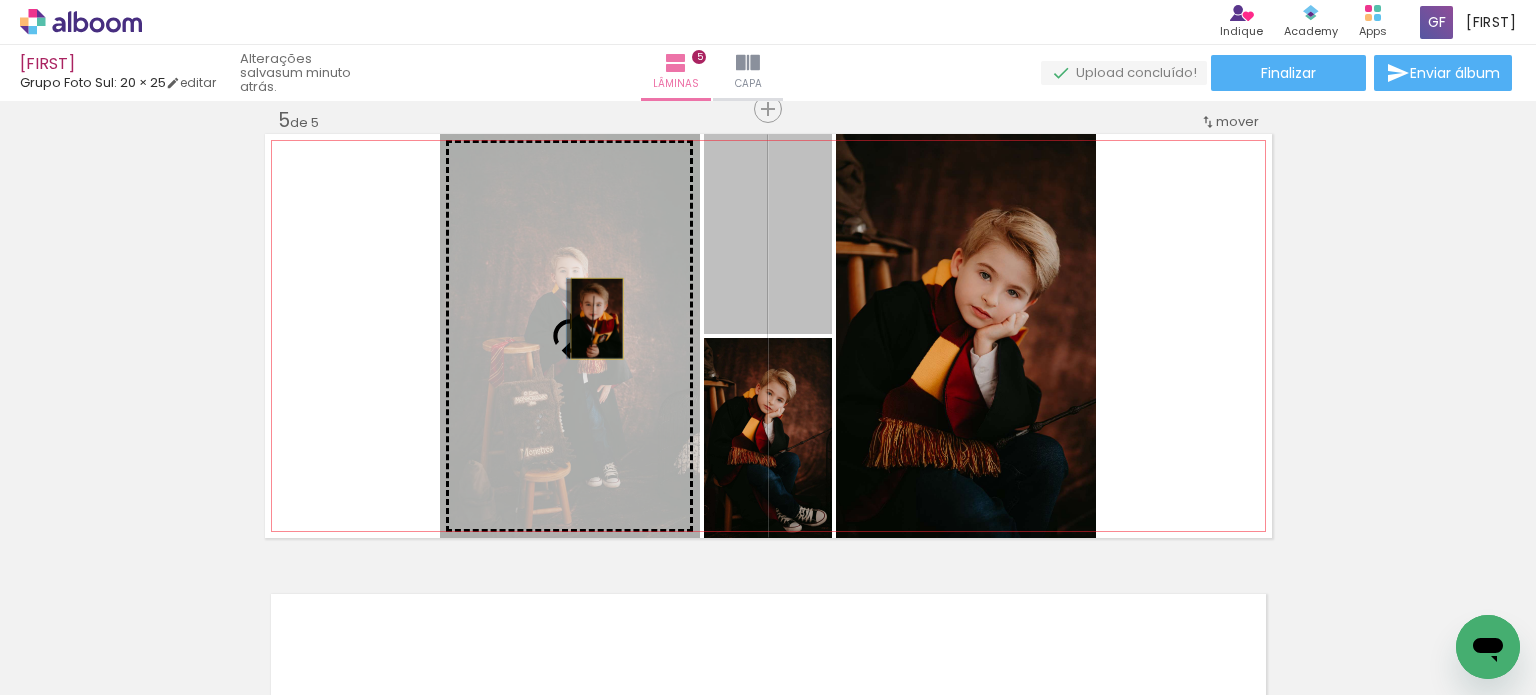drag, startPoint x: 745, startPoint y: 251, endPoint x: 589, endPoint y: 318, distance: 169.77927 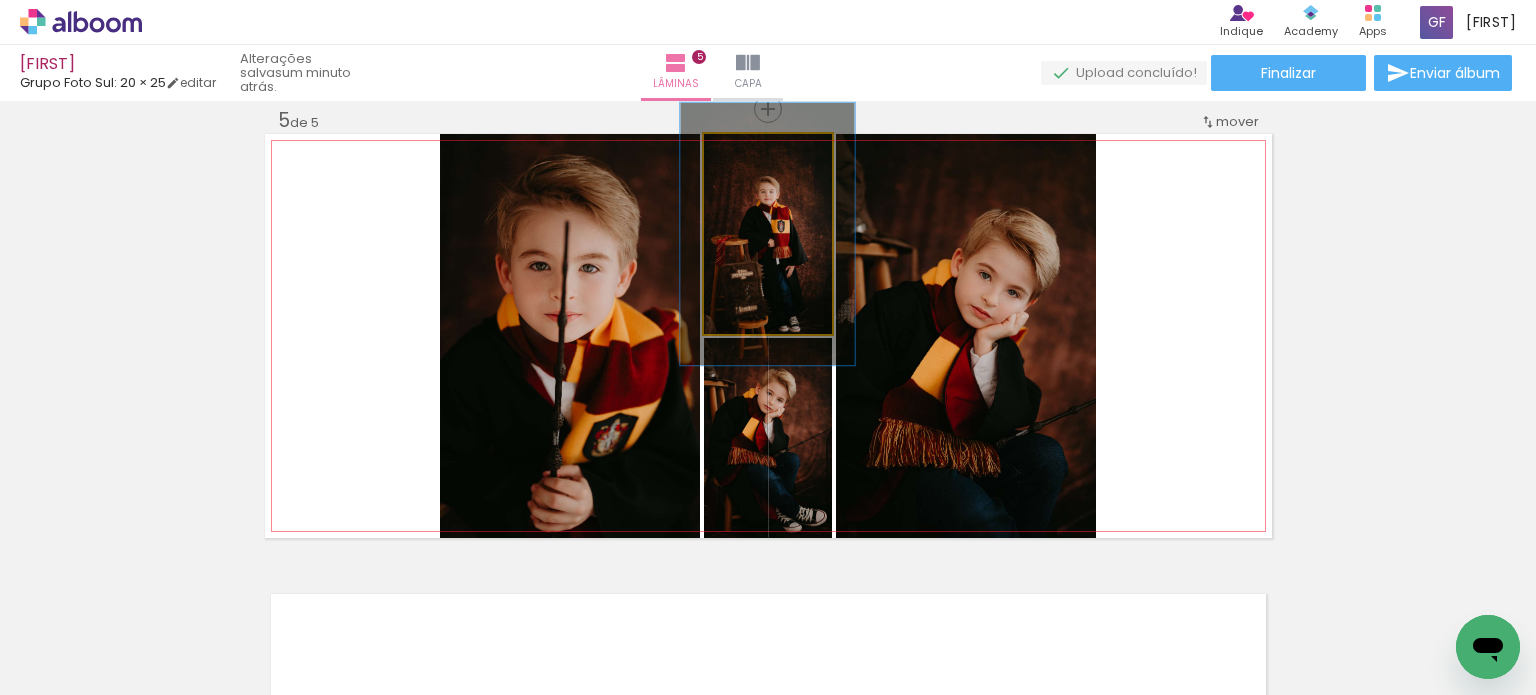 drag, startPoint x: 737, startPoint y: 155, endPoint x: 754, endPoint y: 158, distance: 17.262676 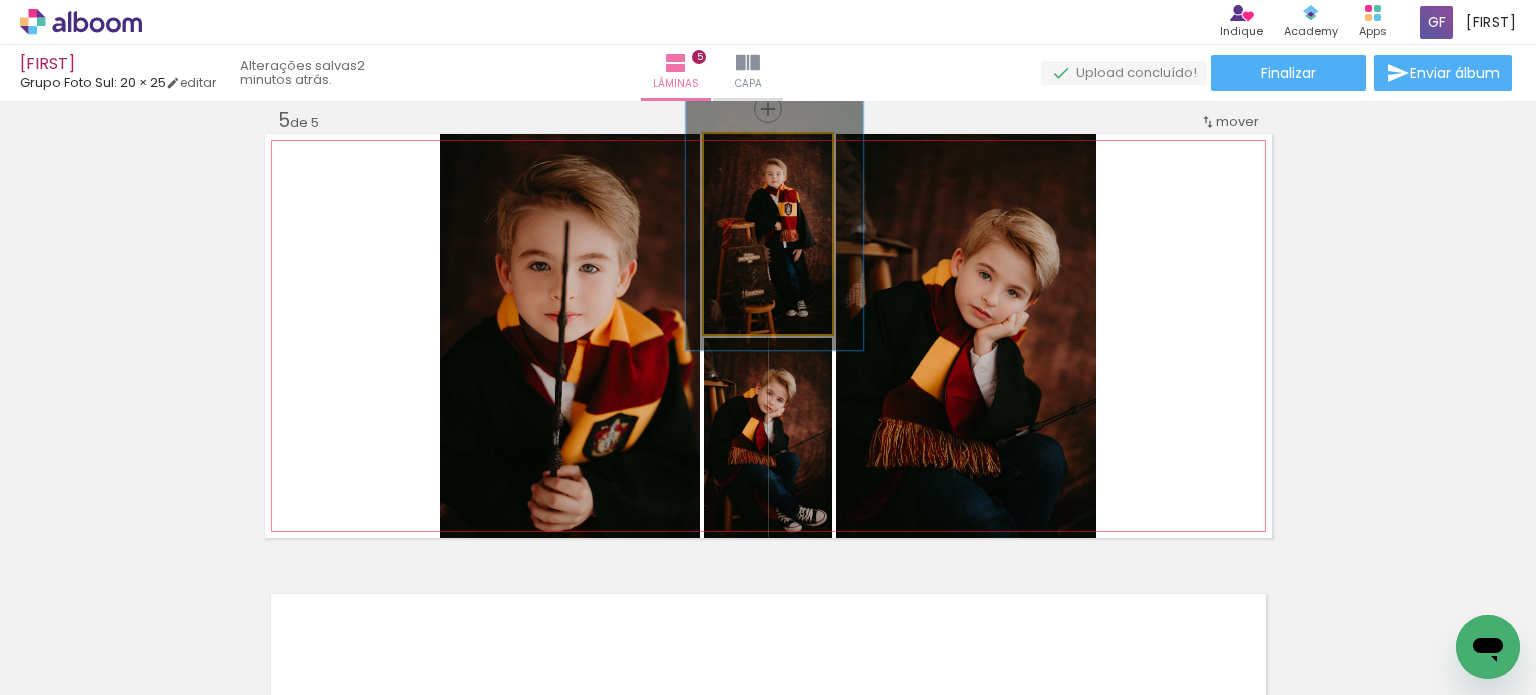 drag, startPoint x: 801, startPoint y: 231, endPoint x: 808, endPoint y: 214, distance: 18.384777 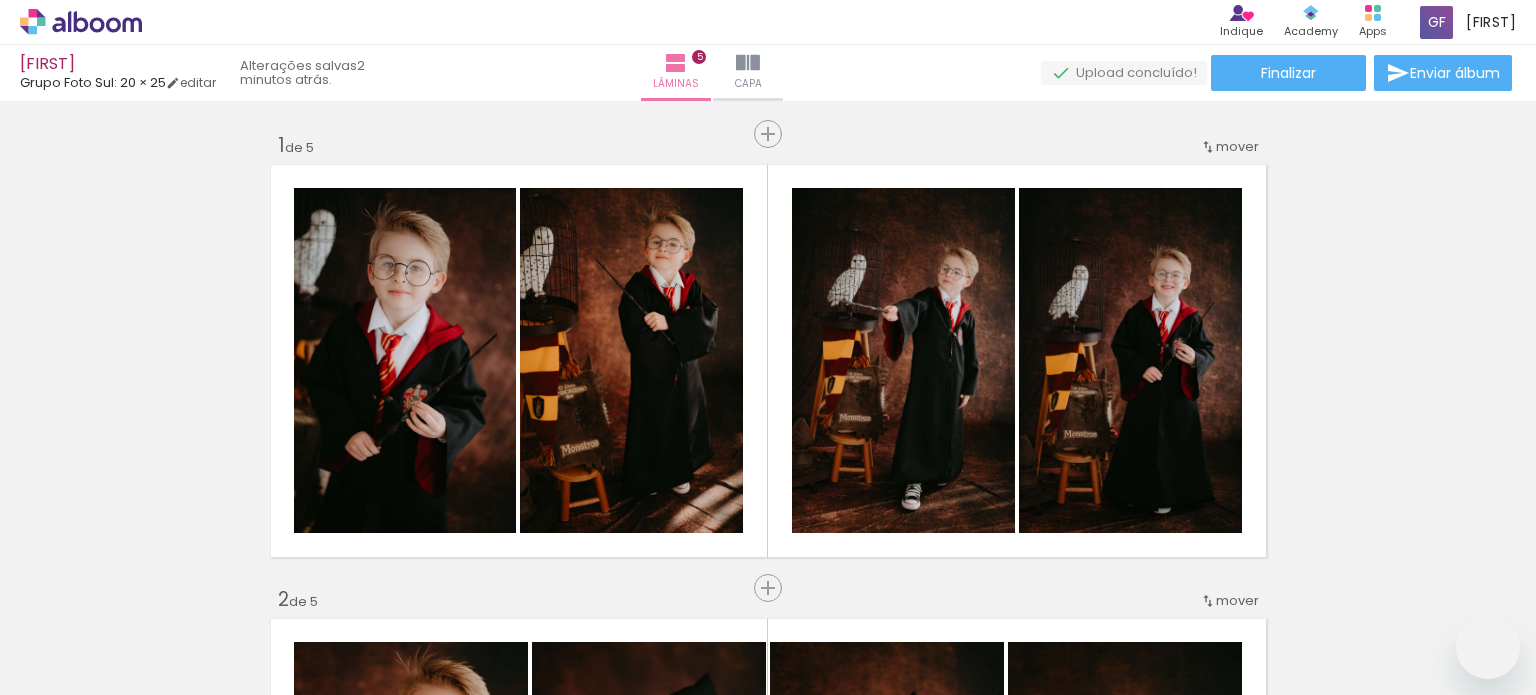 scroll, scrollTop: 0, scrollLeft: 0, axis: both 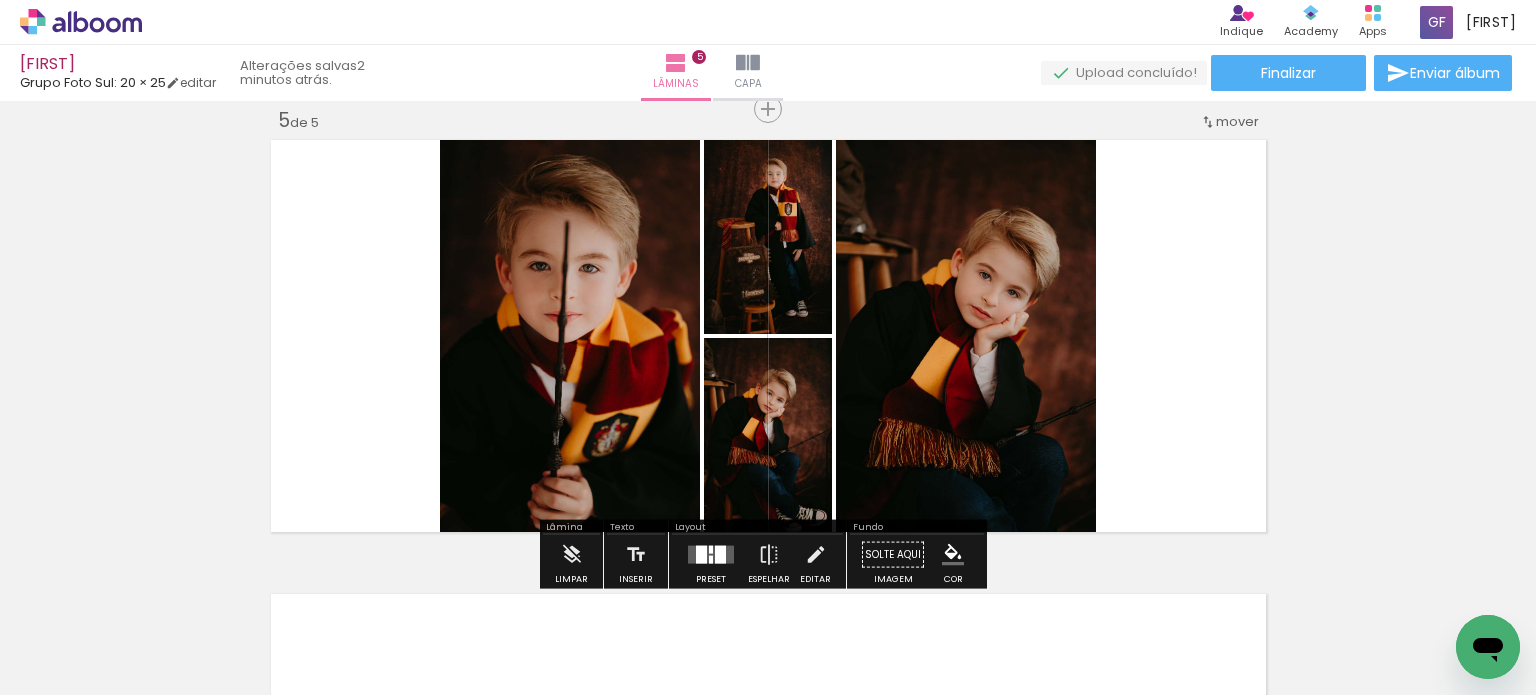 click at bounding box center (711, 550) 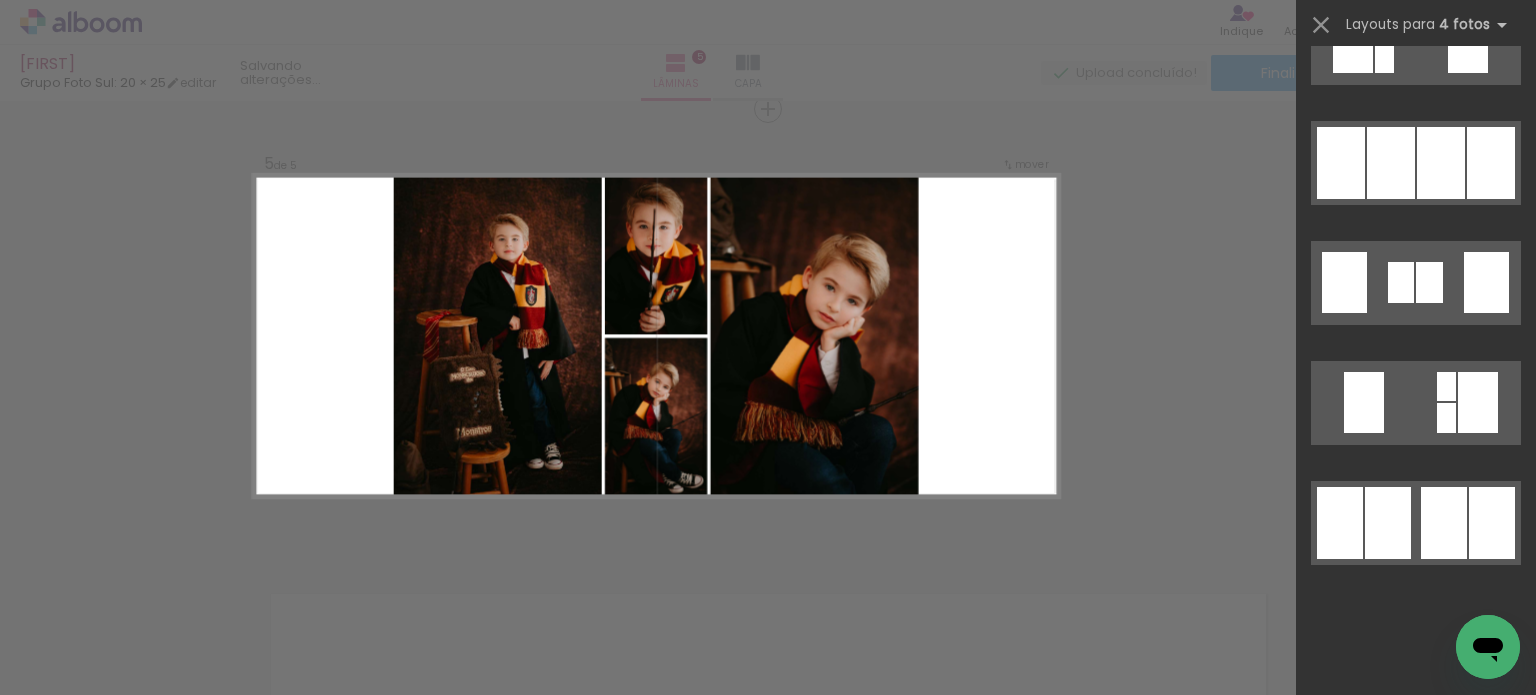 scroll, scrollTop: 0, scrollLeft: 0, axis: both 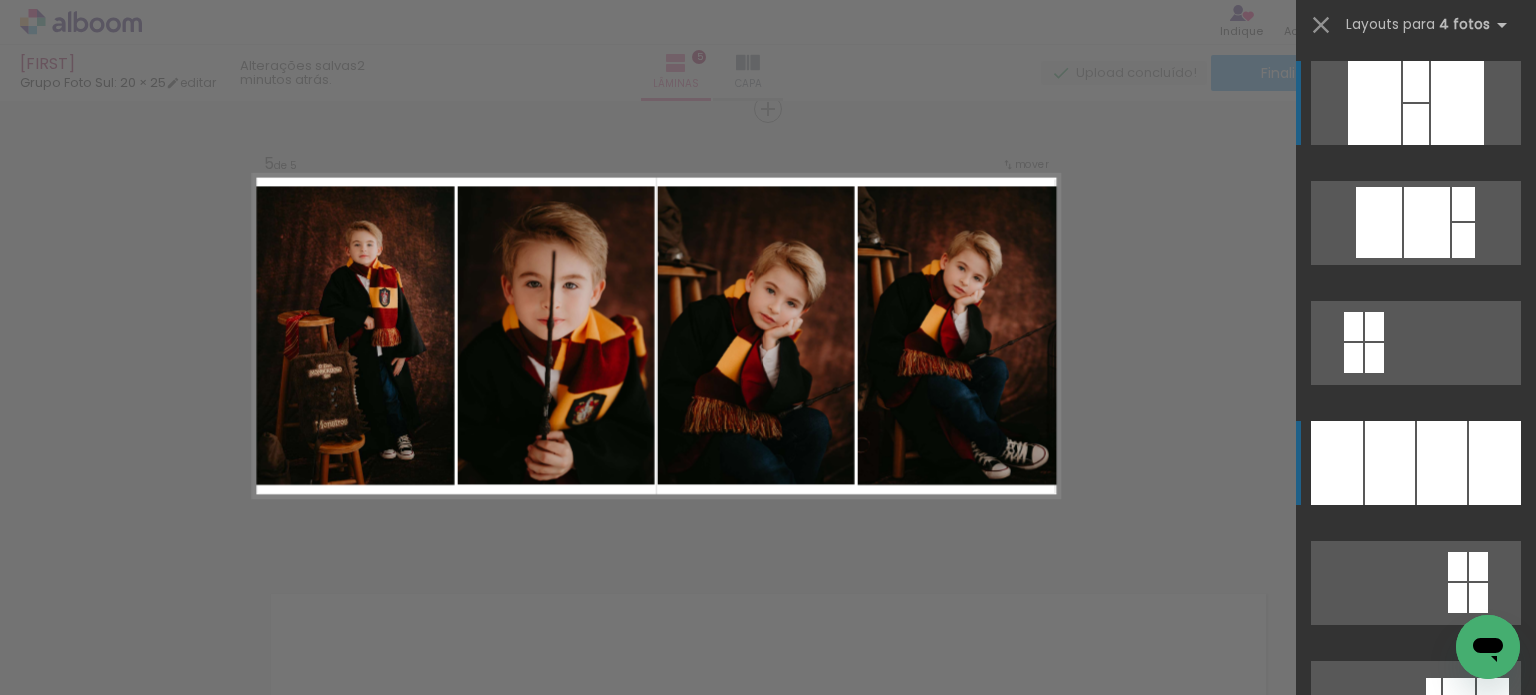 click at bounding box center [1442, 463] 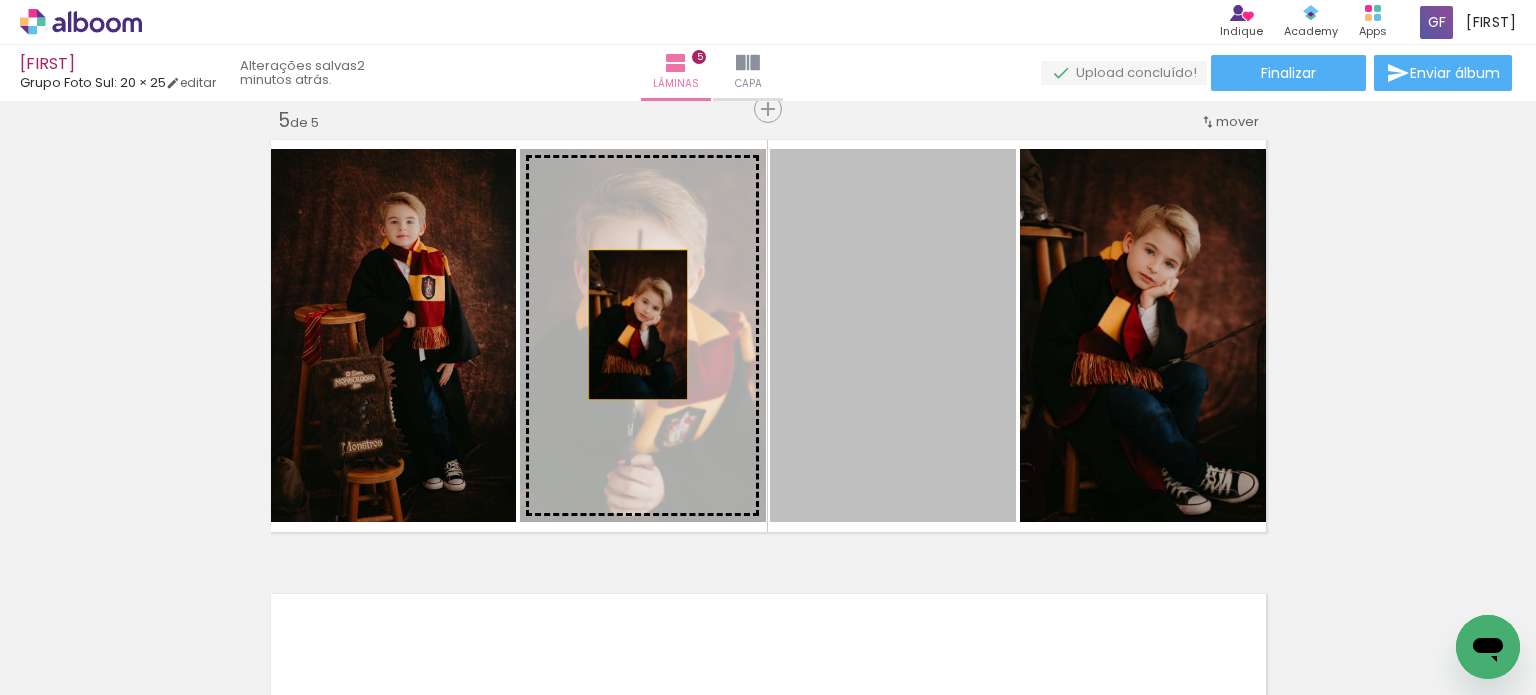 drag, startPoint x: 927, startPoint y: 343, endPoint x: 631, endPoint y: 324, distance: 296.60916 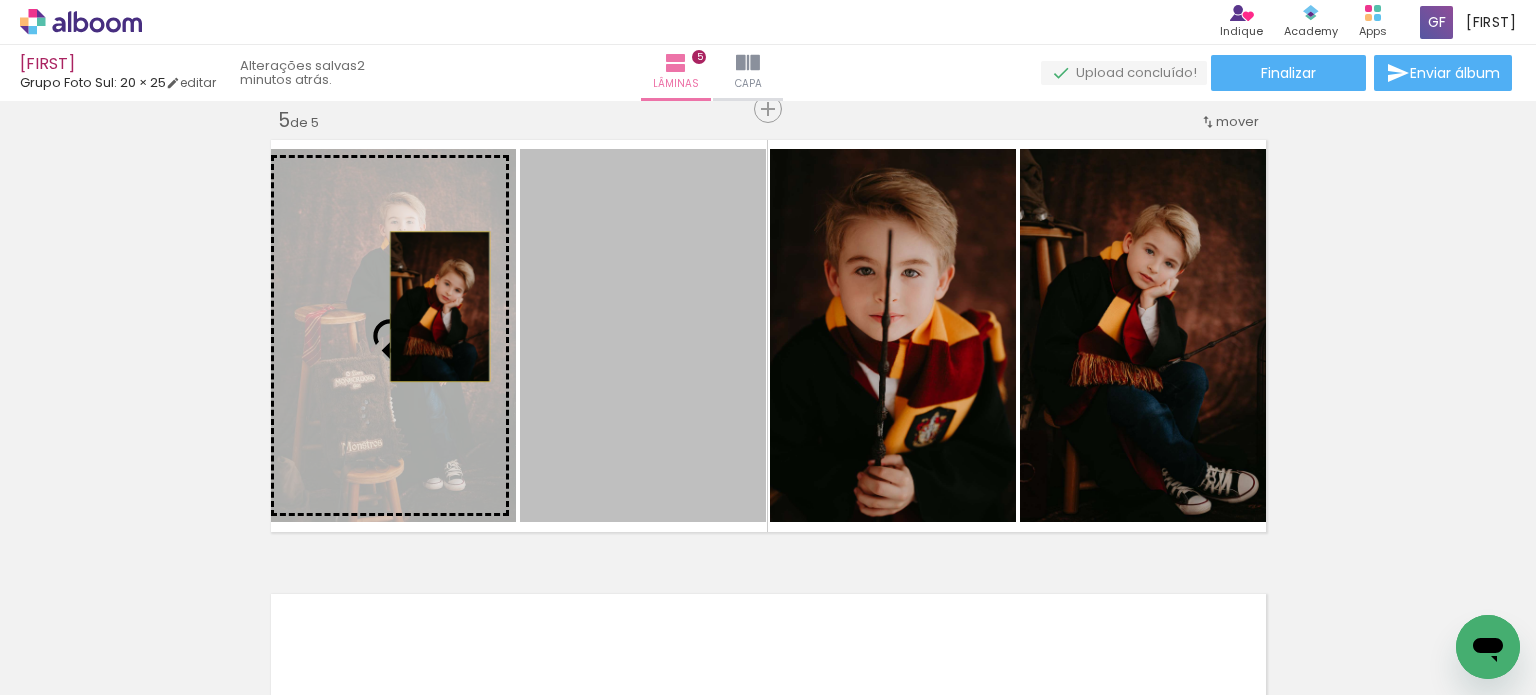 drag, startPoint x: 681, startPoint y: 331, endPoint x: 424, endPoint y: 303, distance: 258.52078 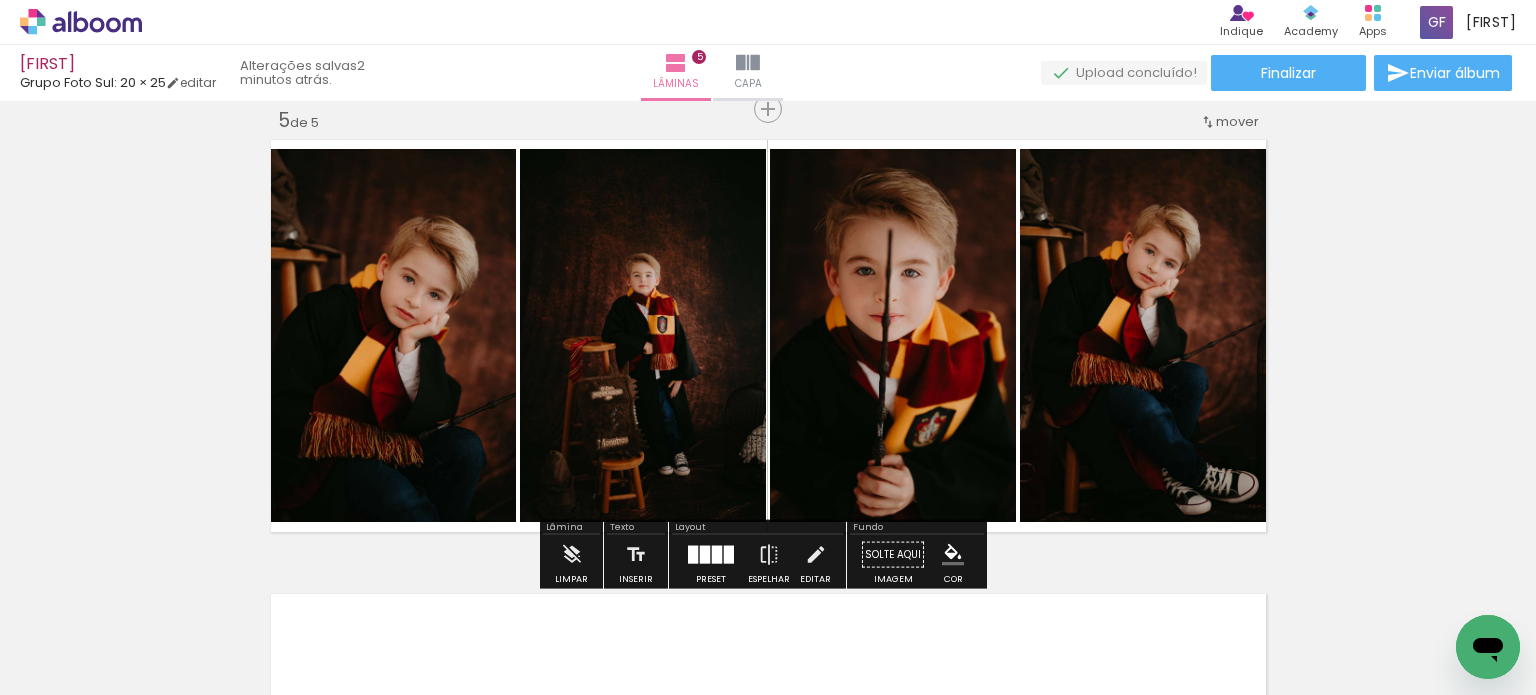 click on "Inserir lâmina 1  de 5  Inserir lâmina 2  de 5  Inserir lâmina 3  de 5  Inserir lâmina 4  de 5  Inserir lâmina 5  de 5" at bounding box center [768, -371] 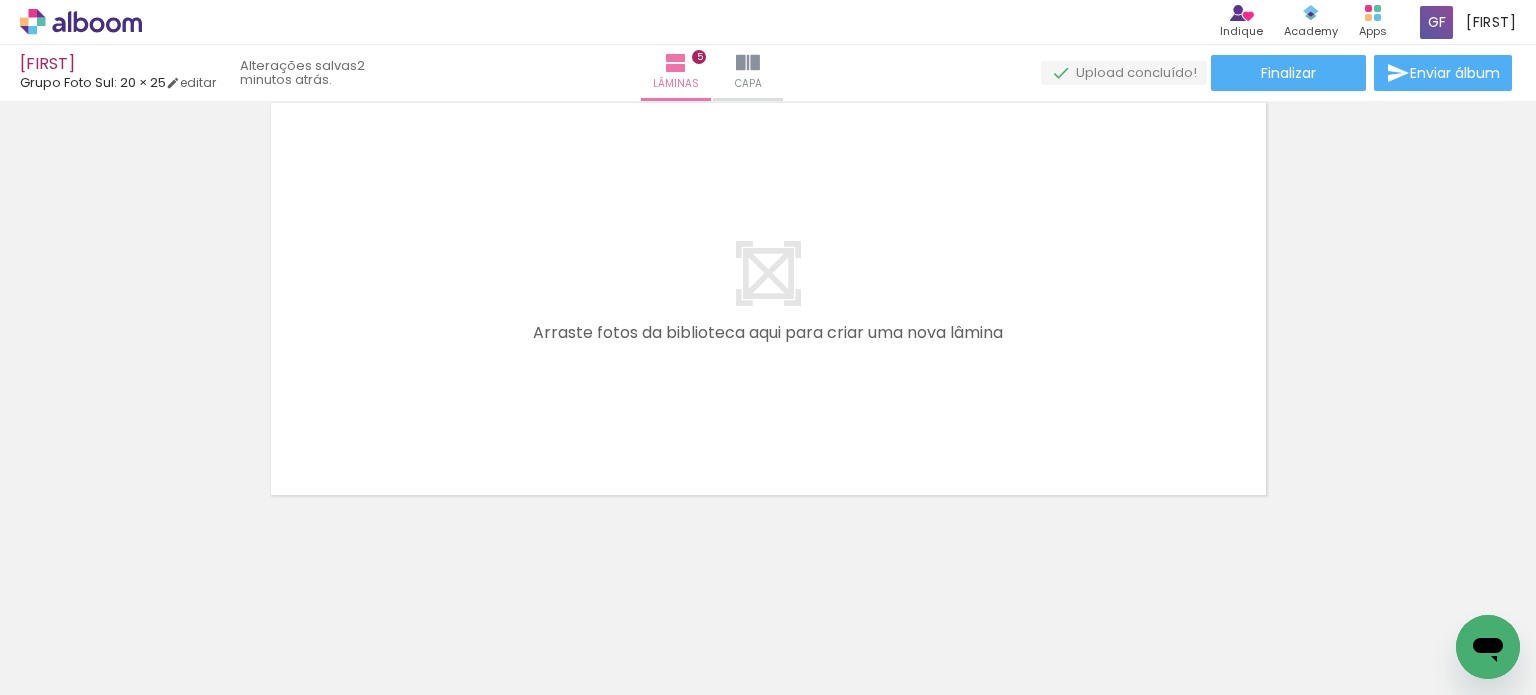 scroll, scrollTop: 2332, scrollLeft: 0, axis: vertical 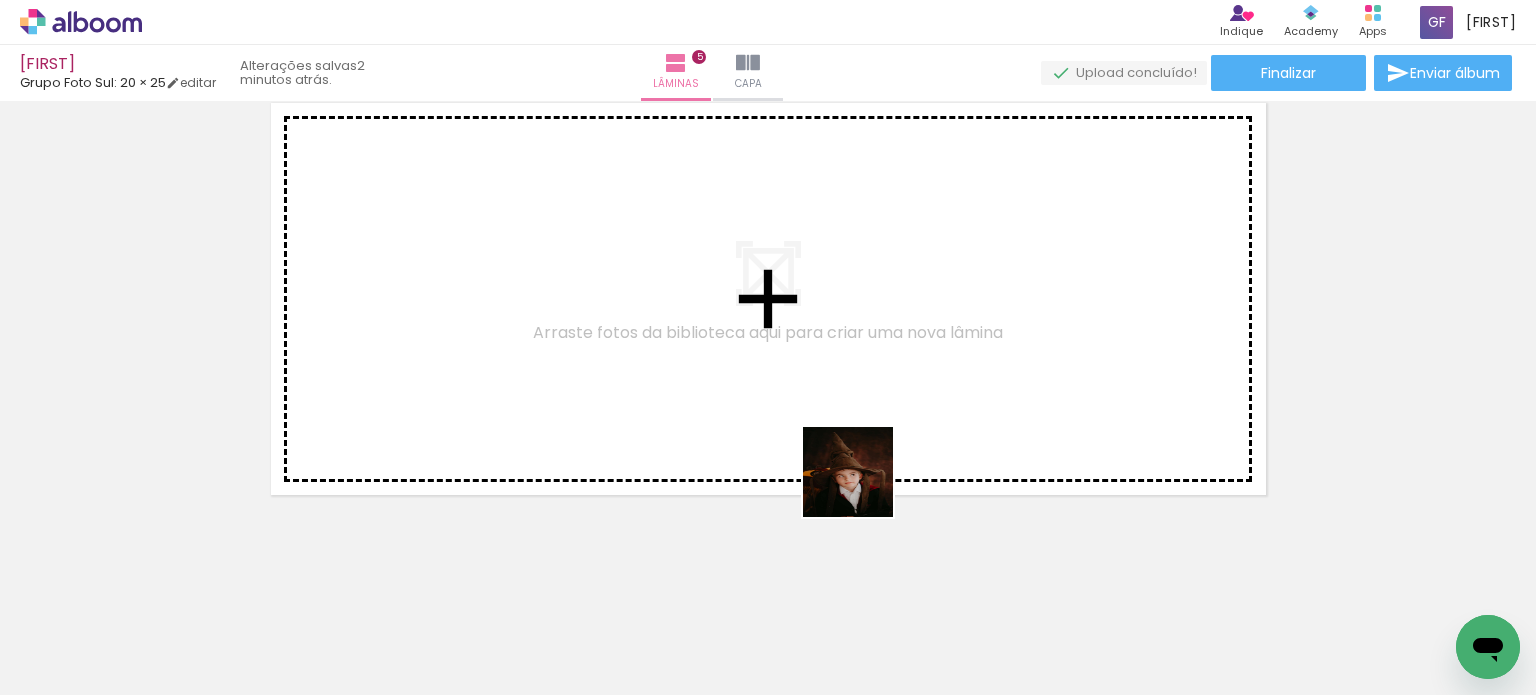 drag, startPoint x: 895, startPoint y: 633, endPoint x: 863, endPoint y: 487, distance: 149.46571 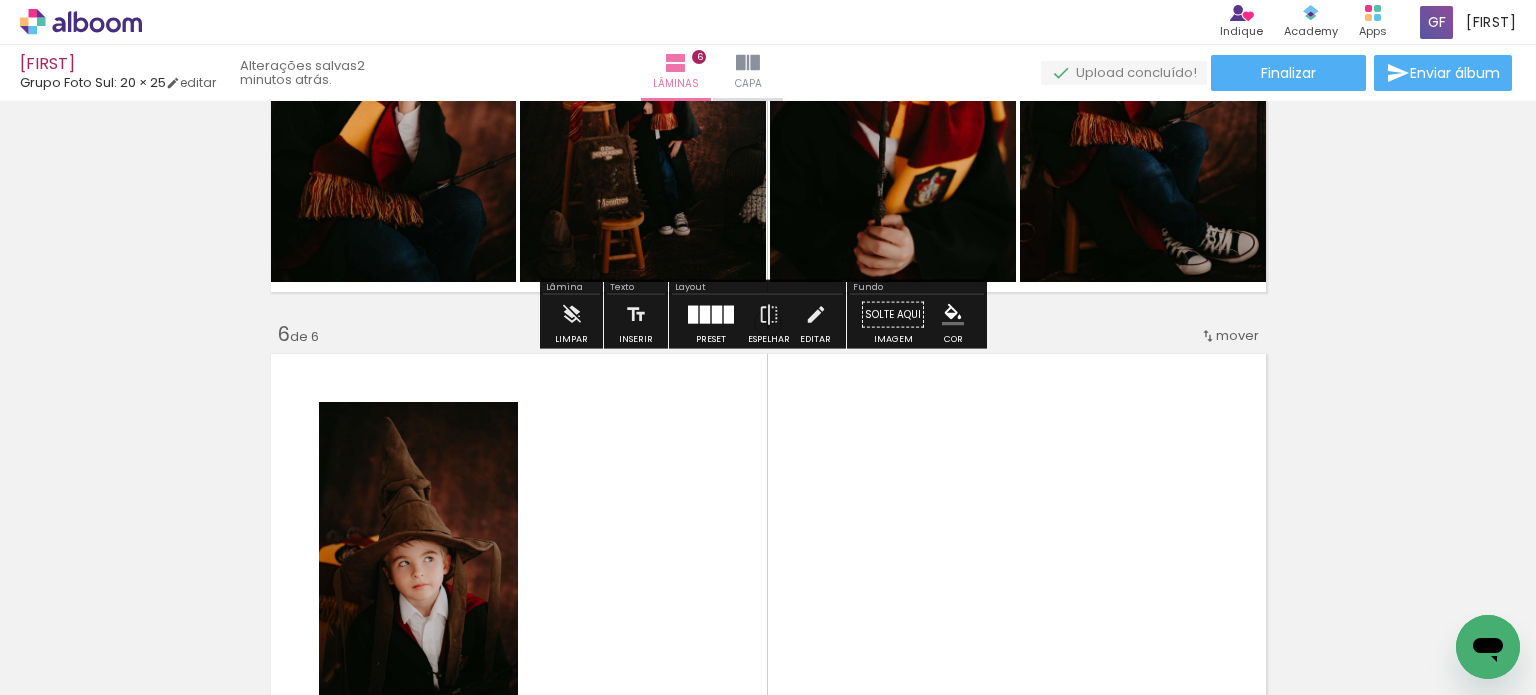 scroll, scrollTop: 2095, scrollLeft: 0, axis: vertical 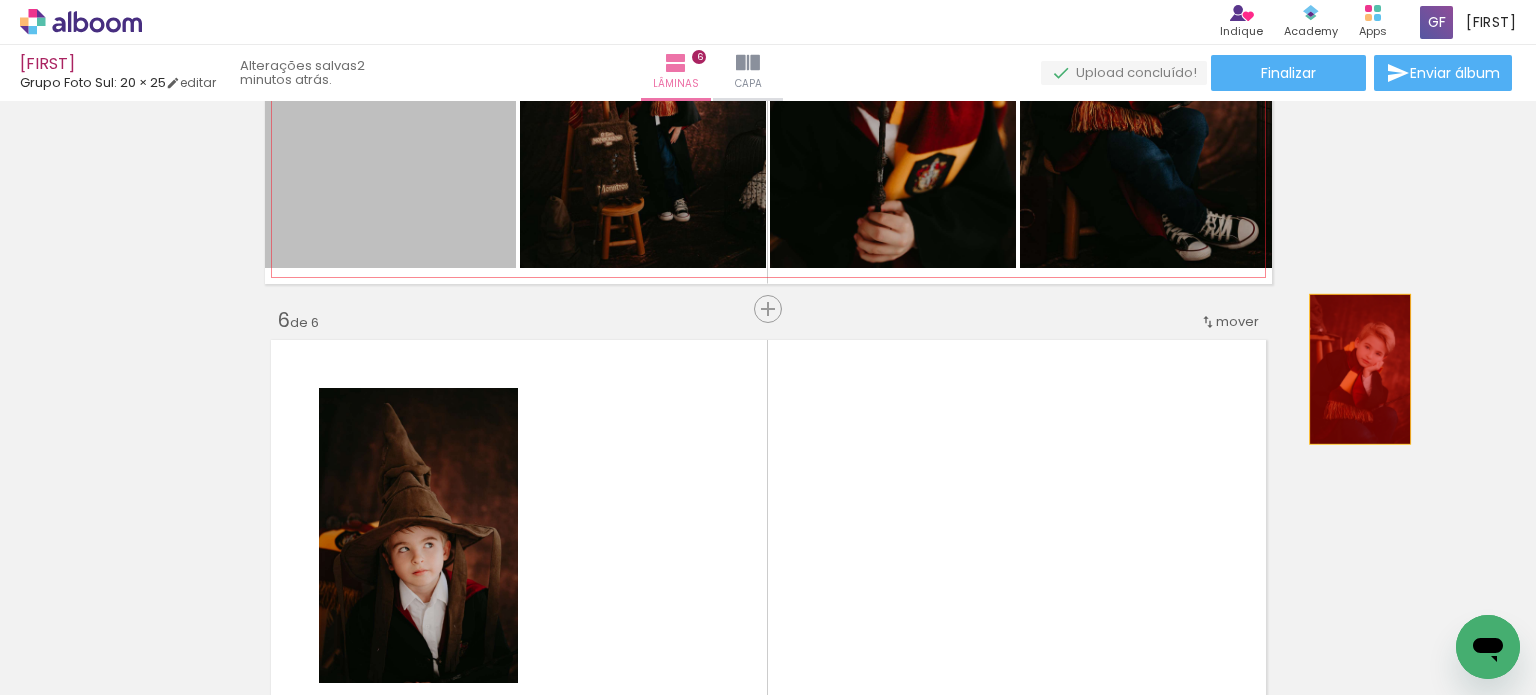 drag, startPoint x: 425, startPoint y: 215, endPoint x: 1352, endPoint y: 369, distance: 939.7047 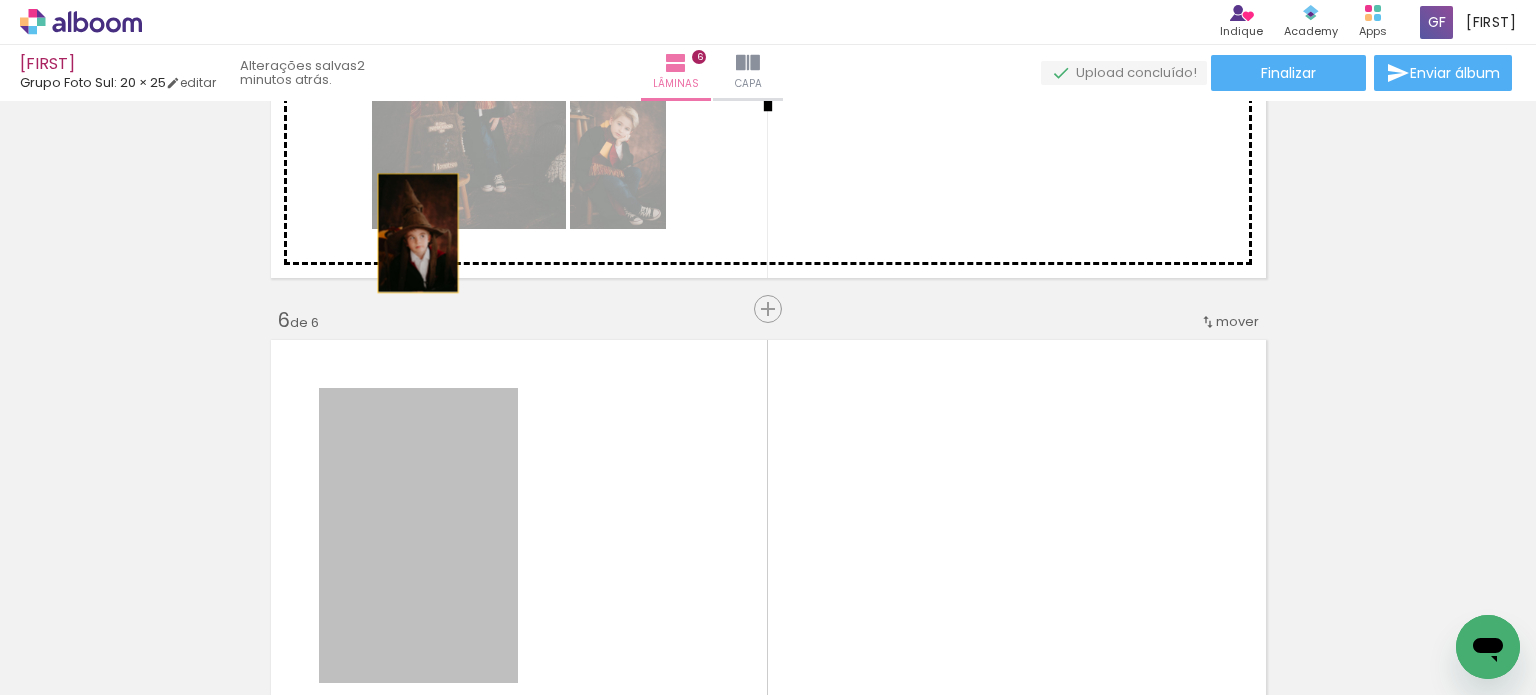 drag, startPoint x: 444, startPoint y: 532, endPoint x: 410, endPoint y: 233, distance: 300.9269 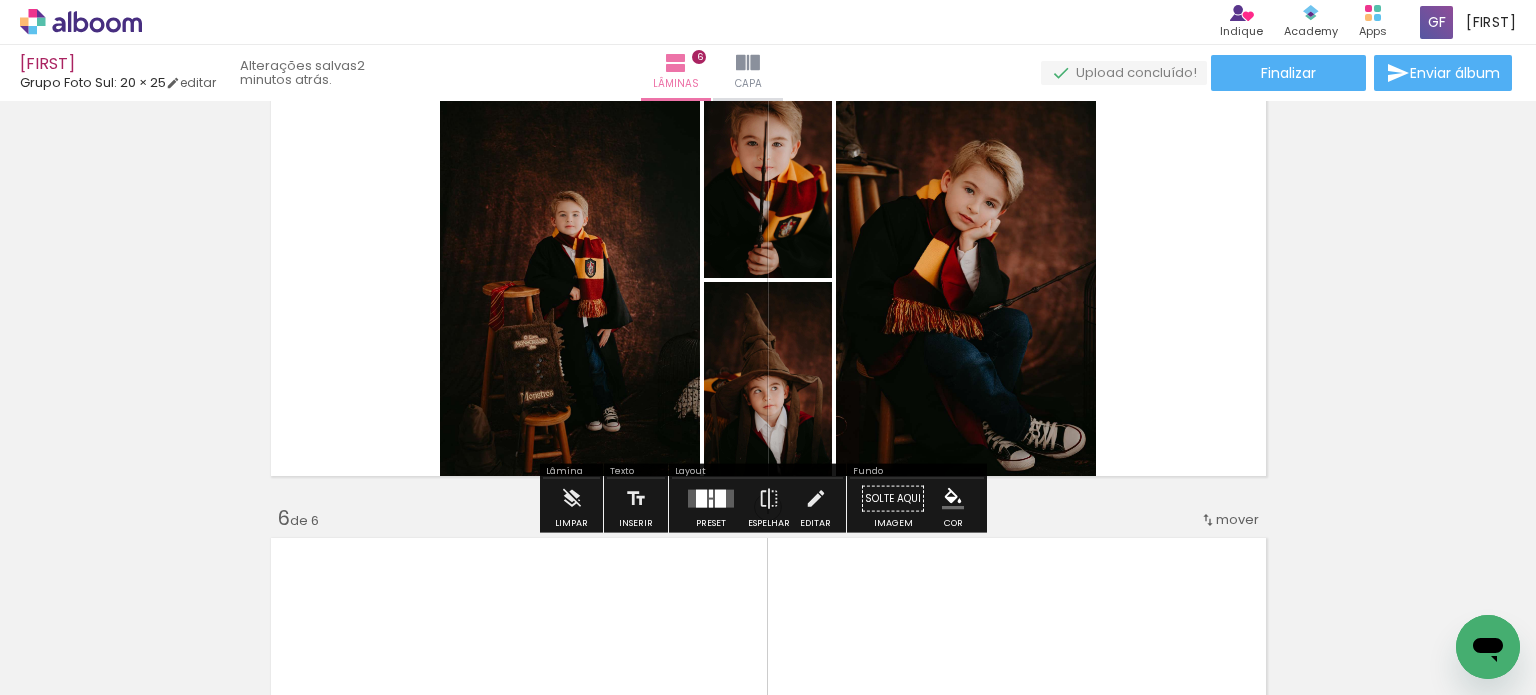 scroll, scrollTop: 1895, scrollLeft: 0, axis: vertical 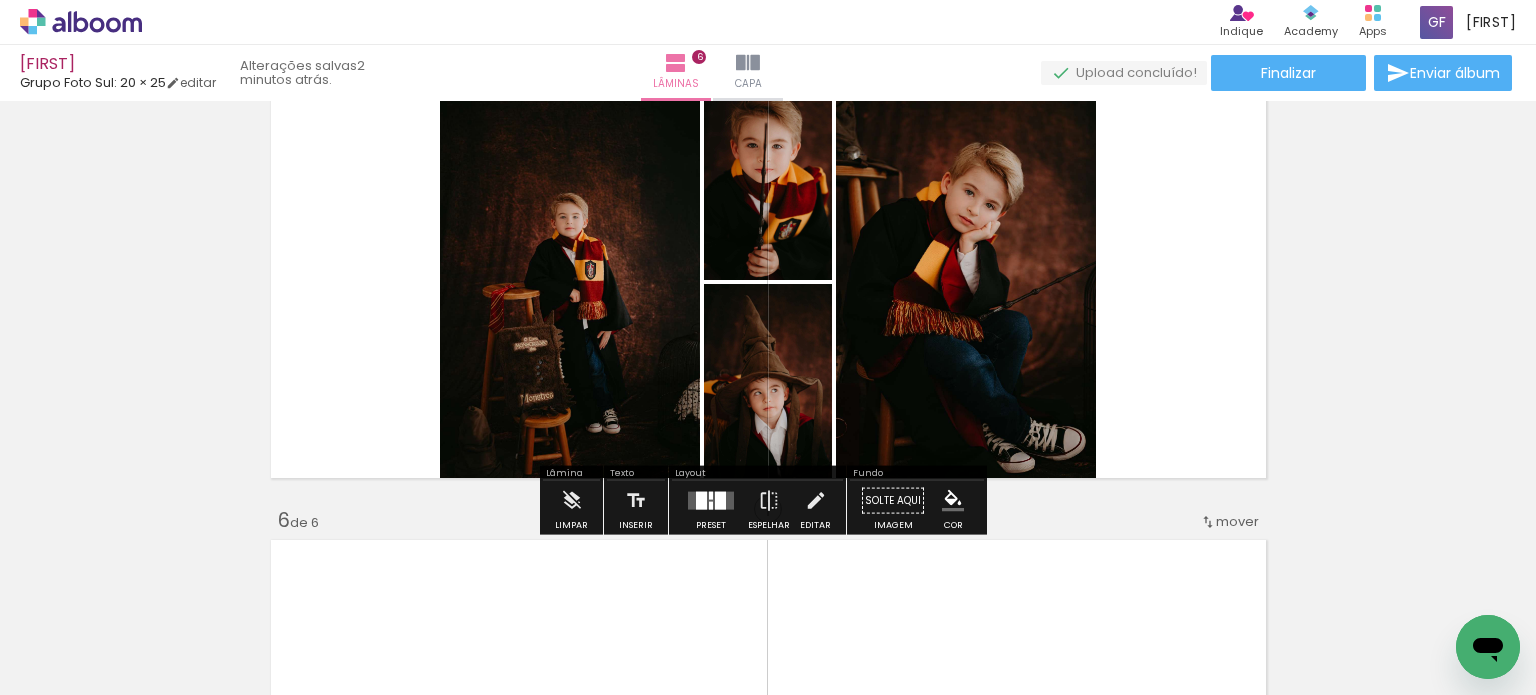 click at bounding box center [711, 501] 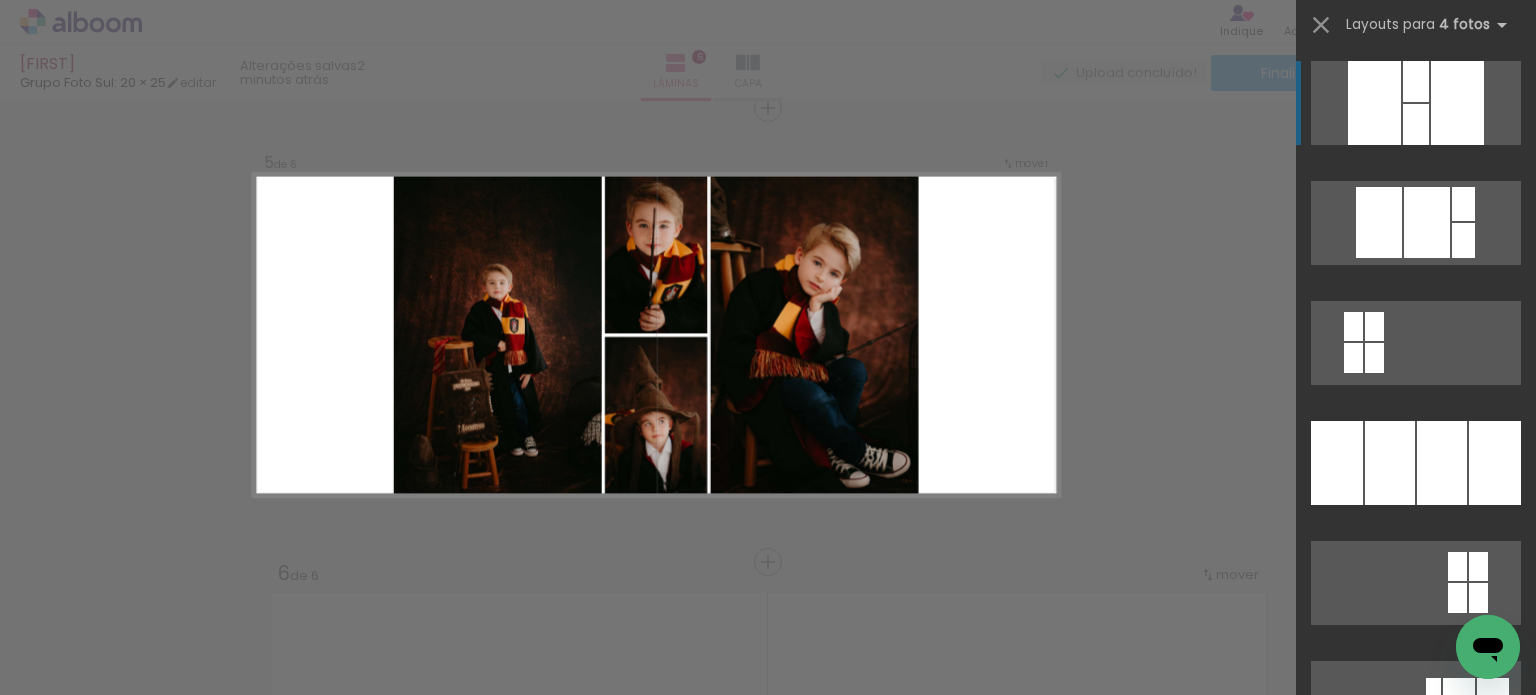 scroll, scrollTop: 1841, scrollLeft: 0, axis: vertical 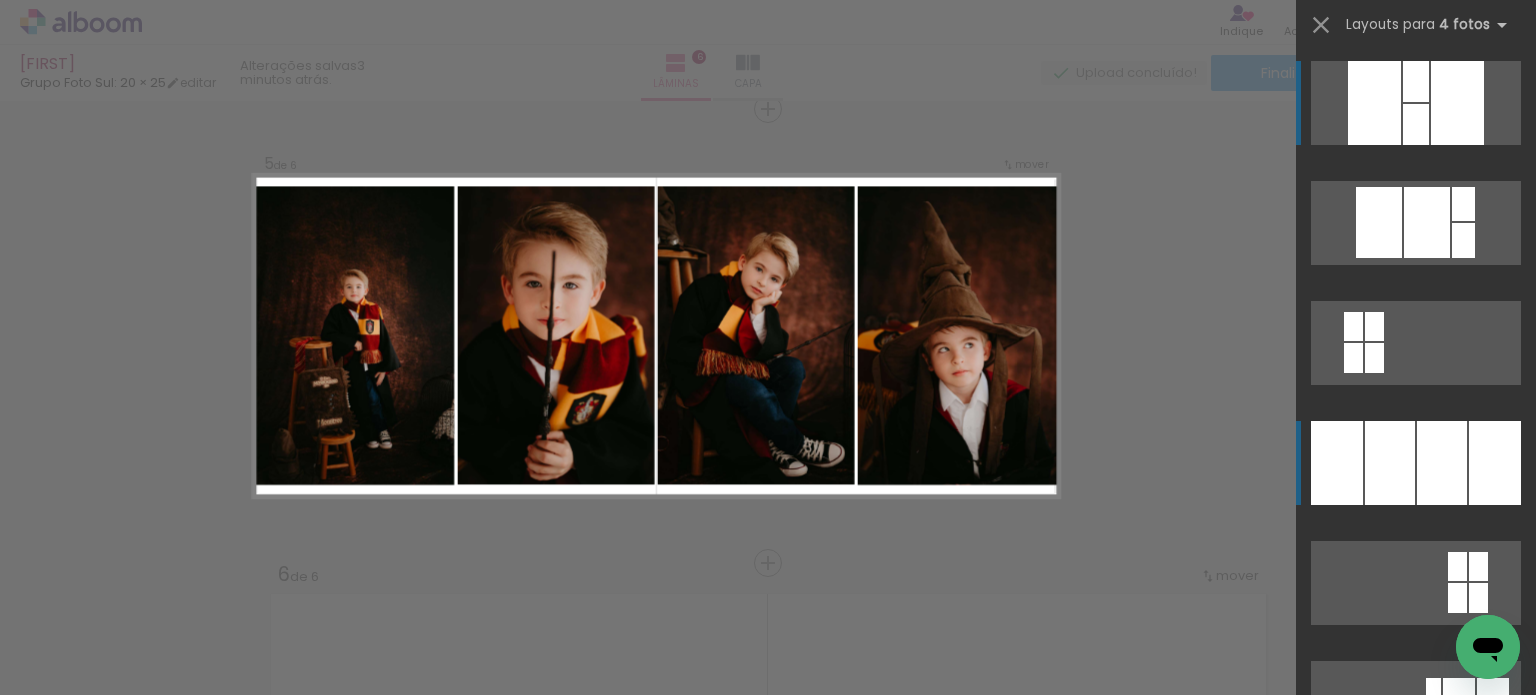click at bounding box center [1390, 463] 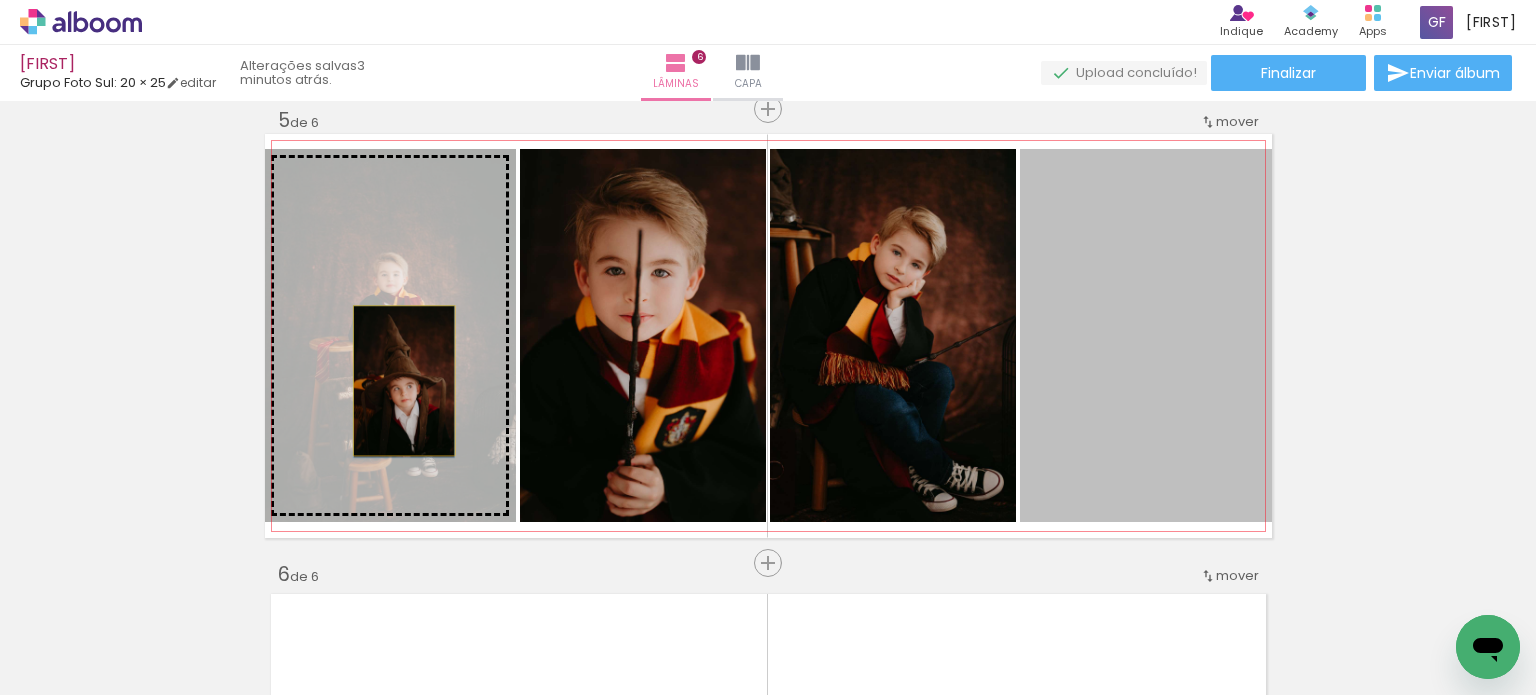 drag, startPoint x: 1115, startPoint y: 358, endPoint x: 396, endPoint y: 380, distance: 719.3365 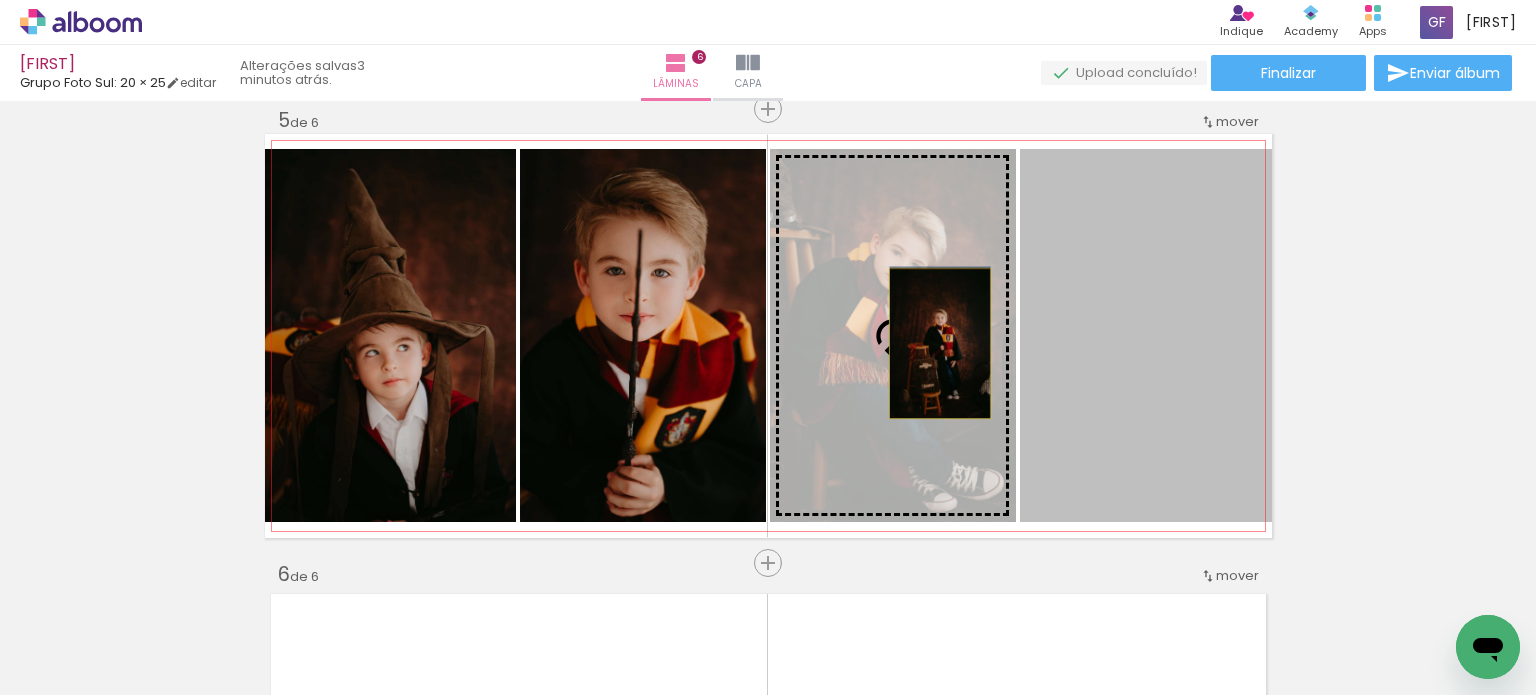 drag, startPoint x: 1195, startPoint y: 356, endPoint x: 929, endPoint y: 343, distance: 266.31747 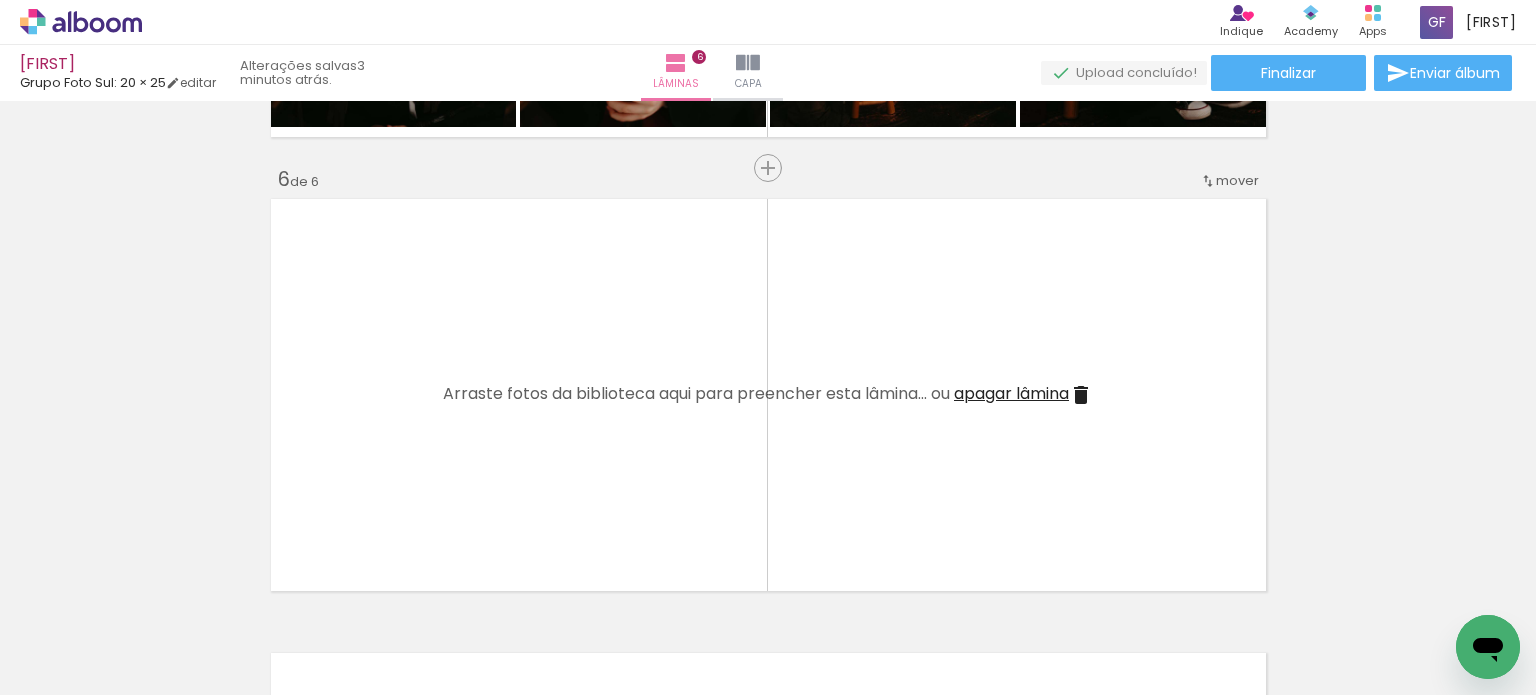 scroll, scrollTop: 2241, scrollLeft: 0, axis: vertical 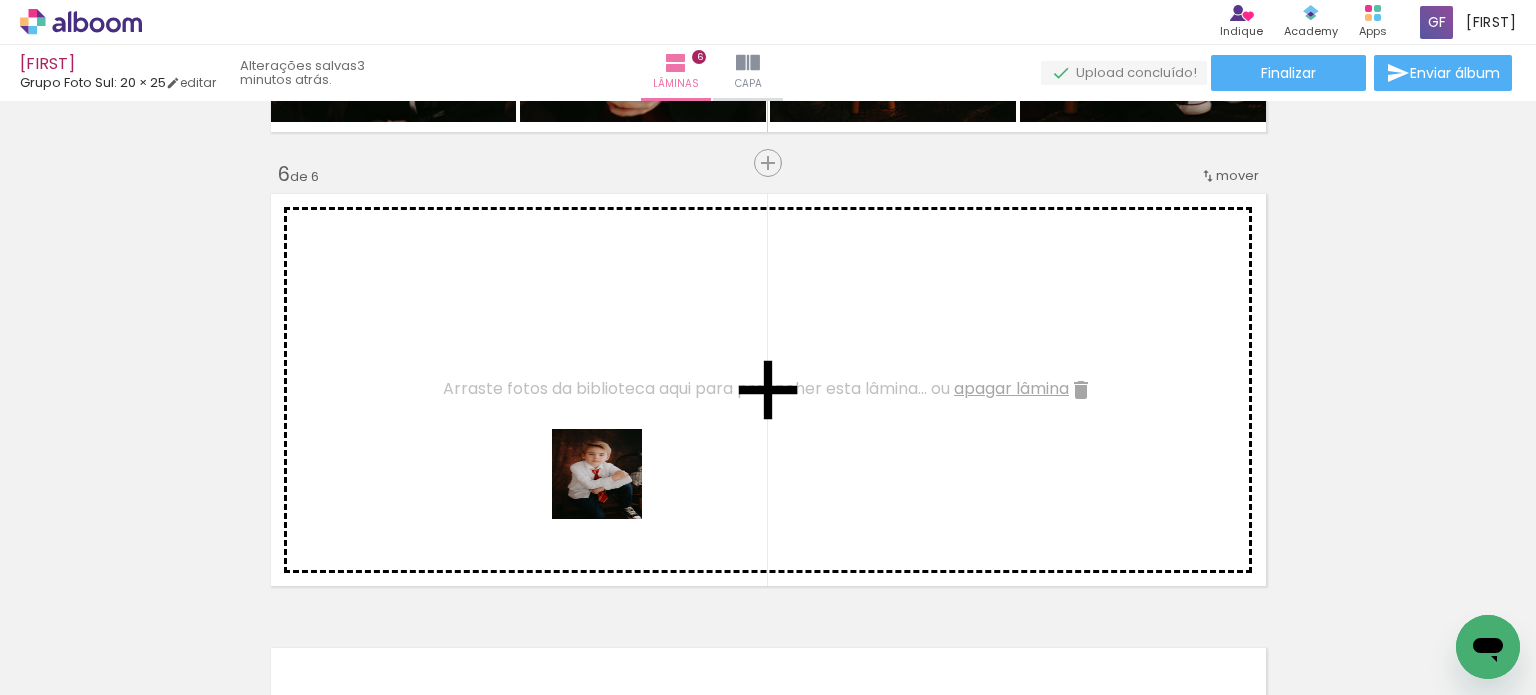 drag, startPoint x: 608, startPoint y: 643, endPoint x: 651, endPoint y: 516, distance: 134.08206 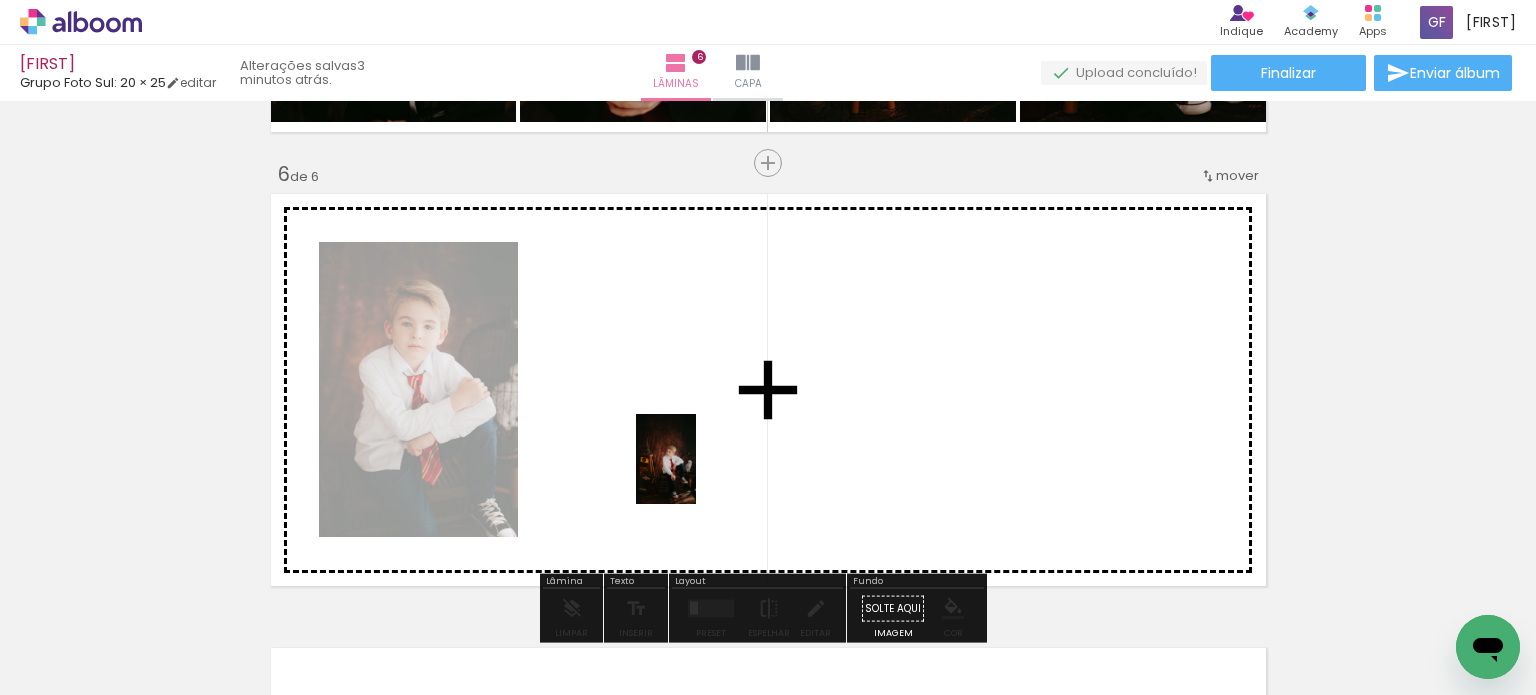 drag, startPoint x: 724, startPoint y: 649, endPoint x: 696, endPoint y: 474, distance: 177.22585 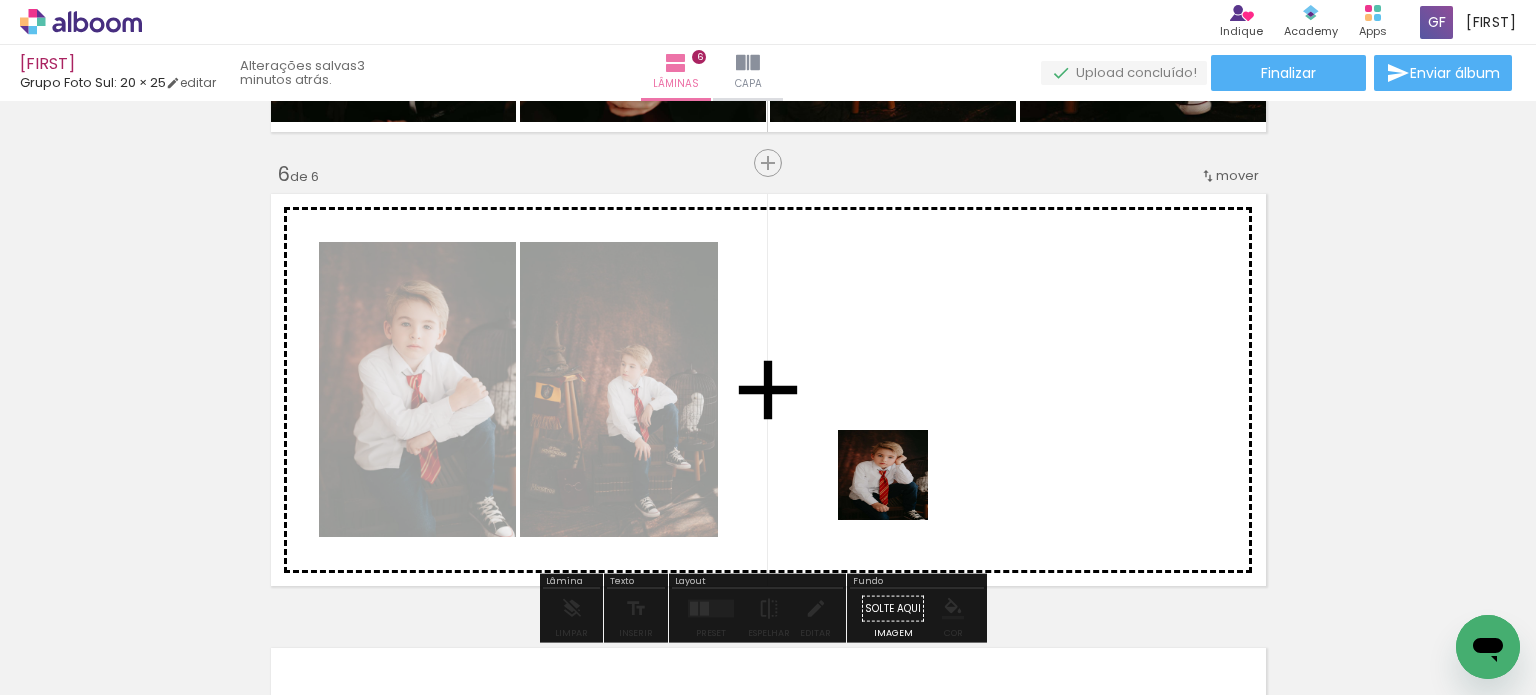 drag, startPoint x: 824, startPoint y: 651, endPoint x: 911, endPoint y: 507, distance: 168.2409 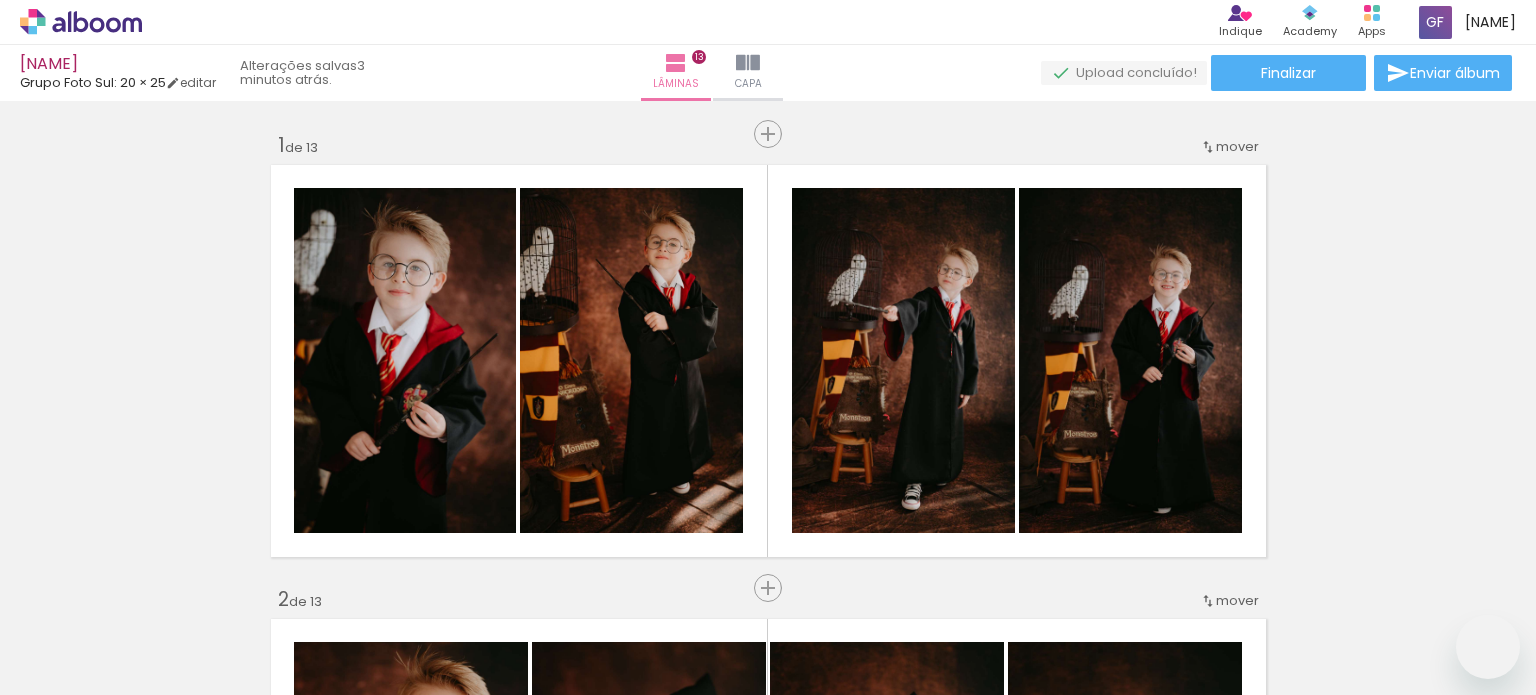 scroll, scrollTop: 0, scrollLeft: 0, axis: both 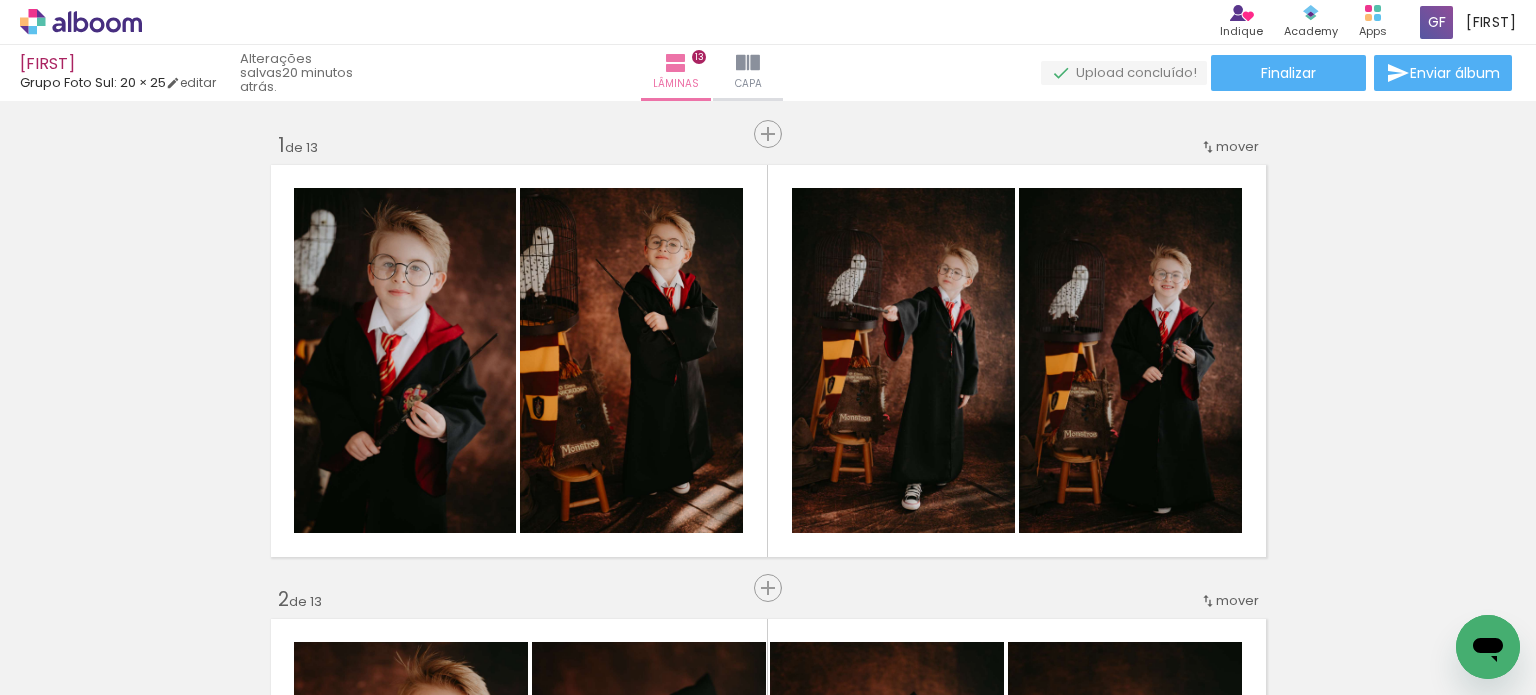 click on "Inserir lâmina 1  de 13  Inserir lâmina 2  de 13  Inserir lâmina 3  de 13  Inserir lâmina 4  de 13  Inserir lâmina 5  de 13  Inserir lâmina 6  de 13  Inserir lâmina 7  de 13  Inserir lâmina 8  de 13  Inserir lâmina 9  de 13  Inserir lâmina 10  de 13  Inserir lâmina 11  de 13  Inserir lâmina 12  de 13  Inserir lâmina 13  de 13" at bounding box center (768, 3286) 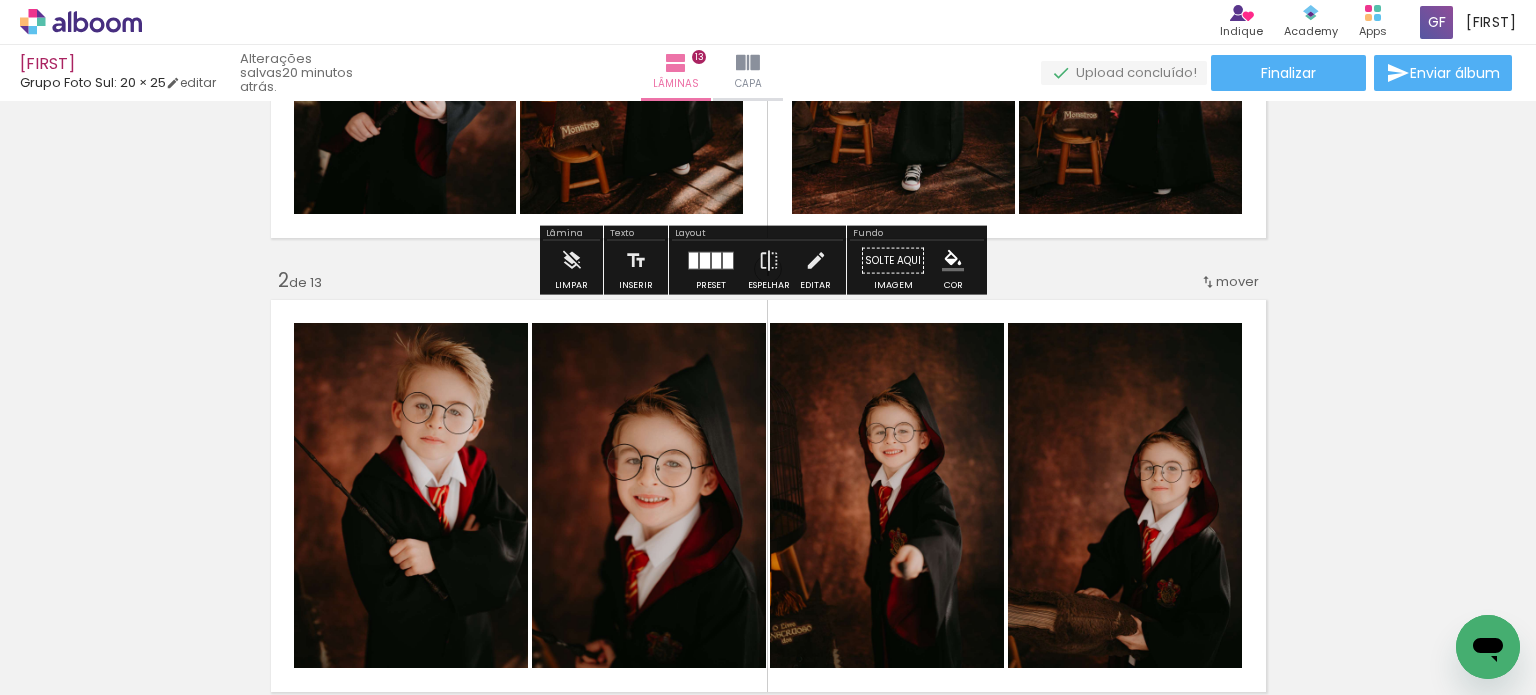 scroll, scrollTop: 0, scrollLeft: 0, axis: both 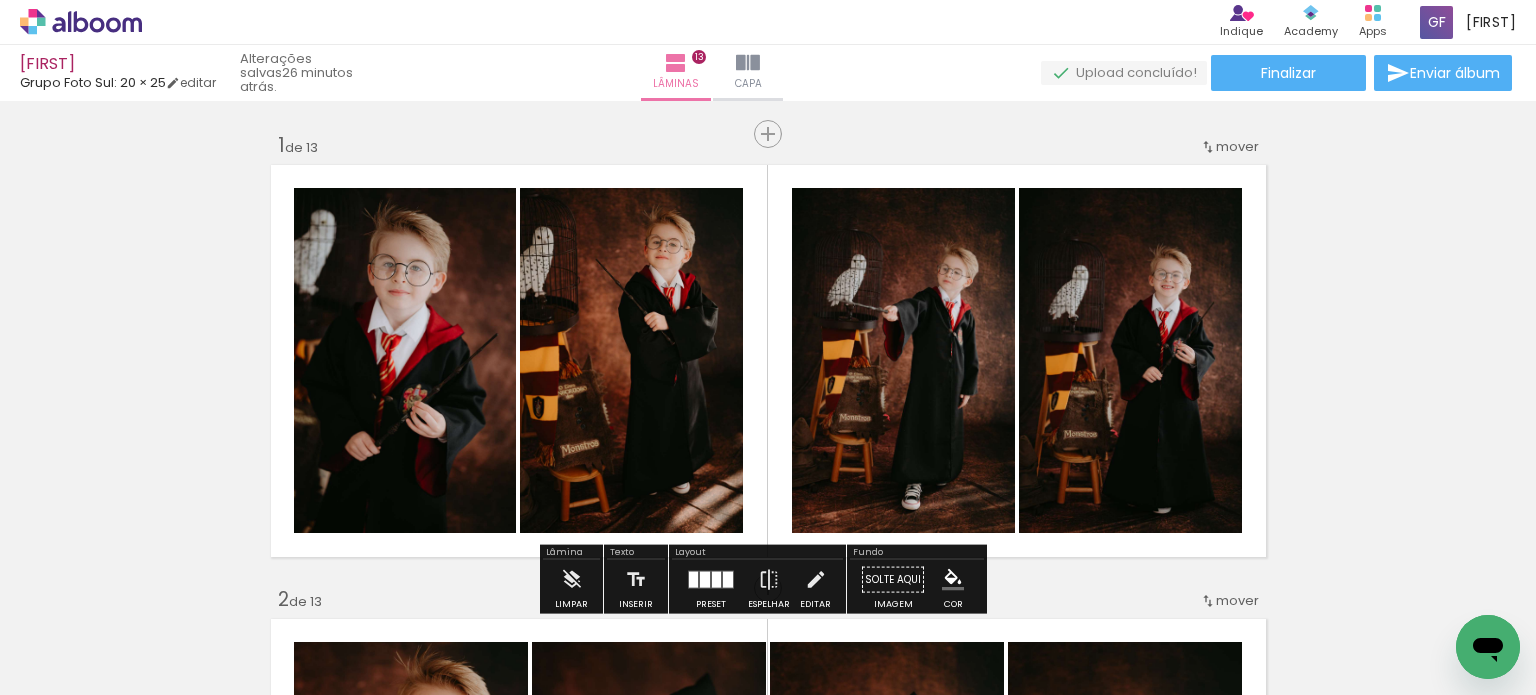 click on "Lâminas 13 Capa" at bounding box center (712, 73) 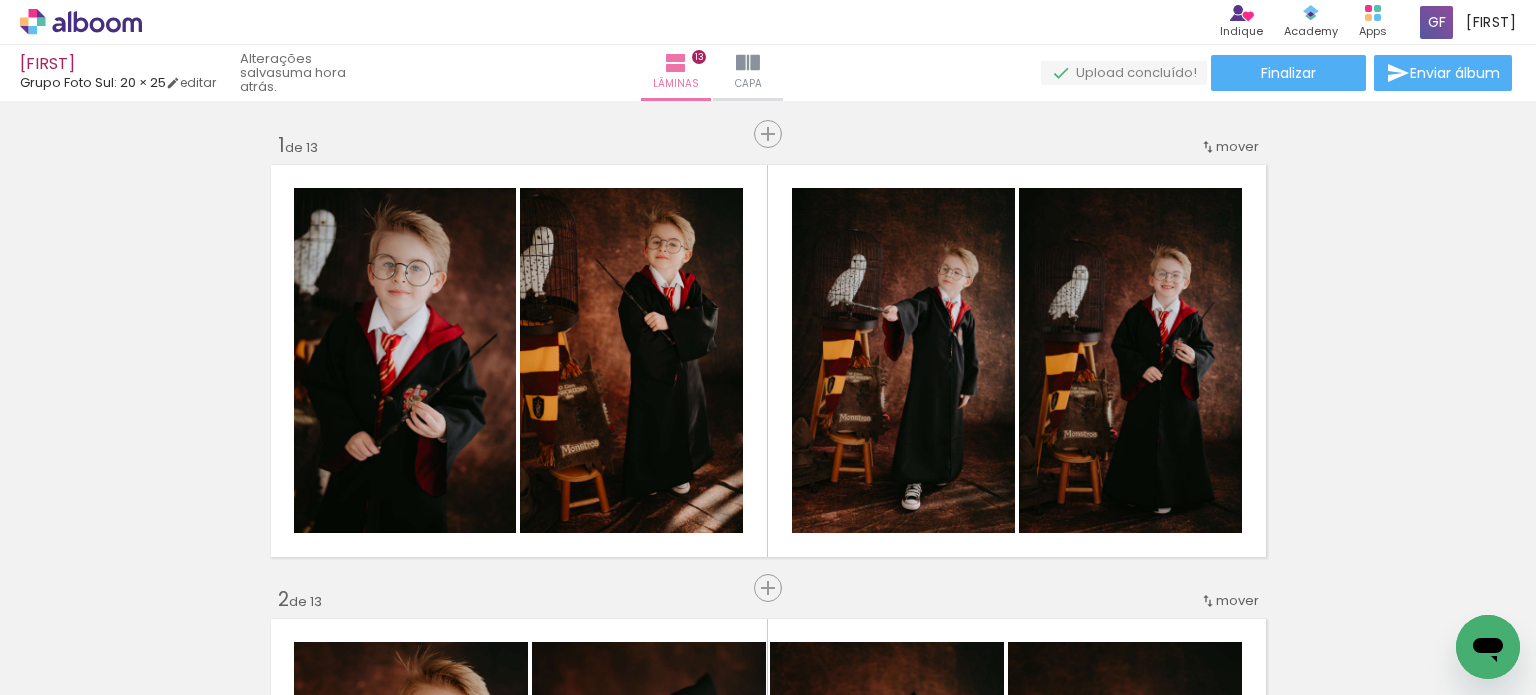 scroll, scrollTop: 0, scrollLeft: 0, axis: both 